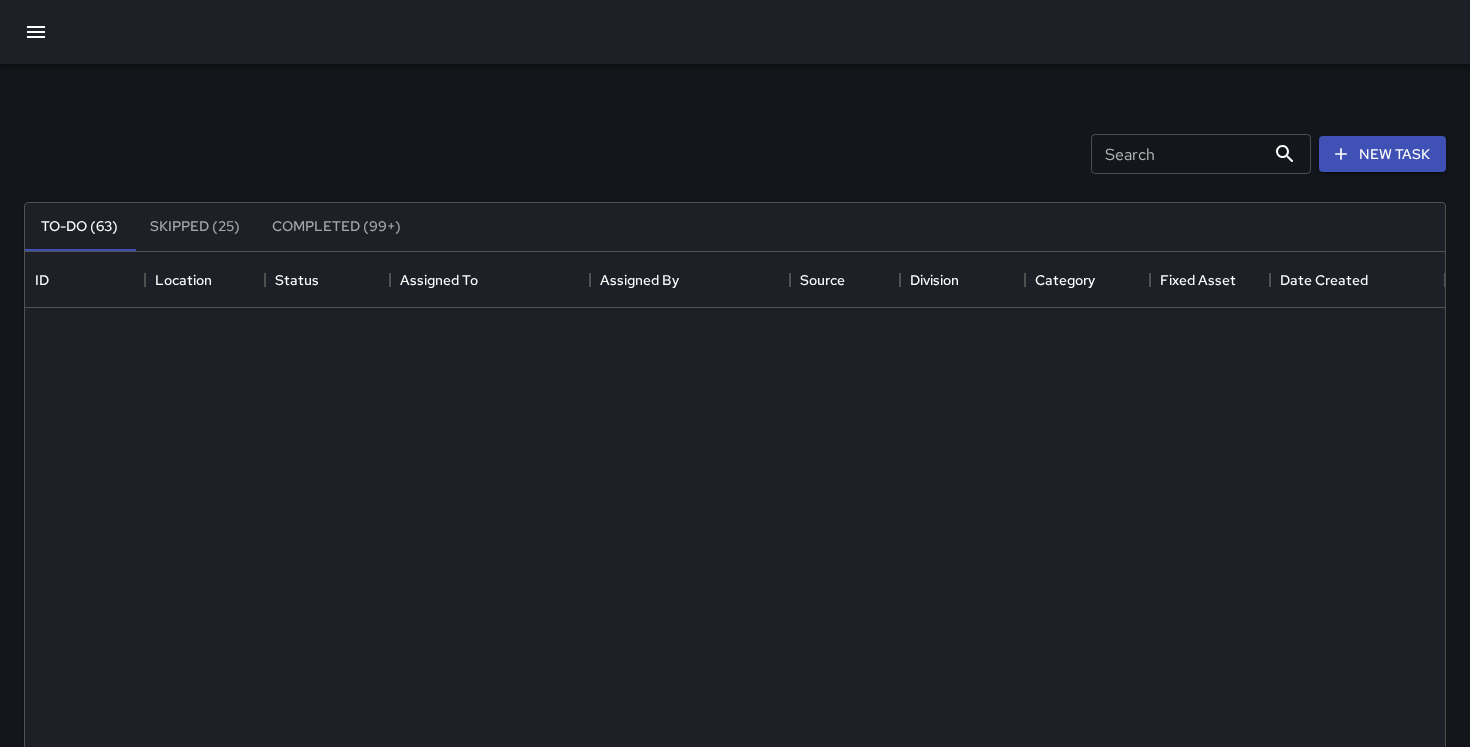 scroll, scrollTop: 213, scrollLeft: 0, axis: vertical 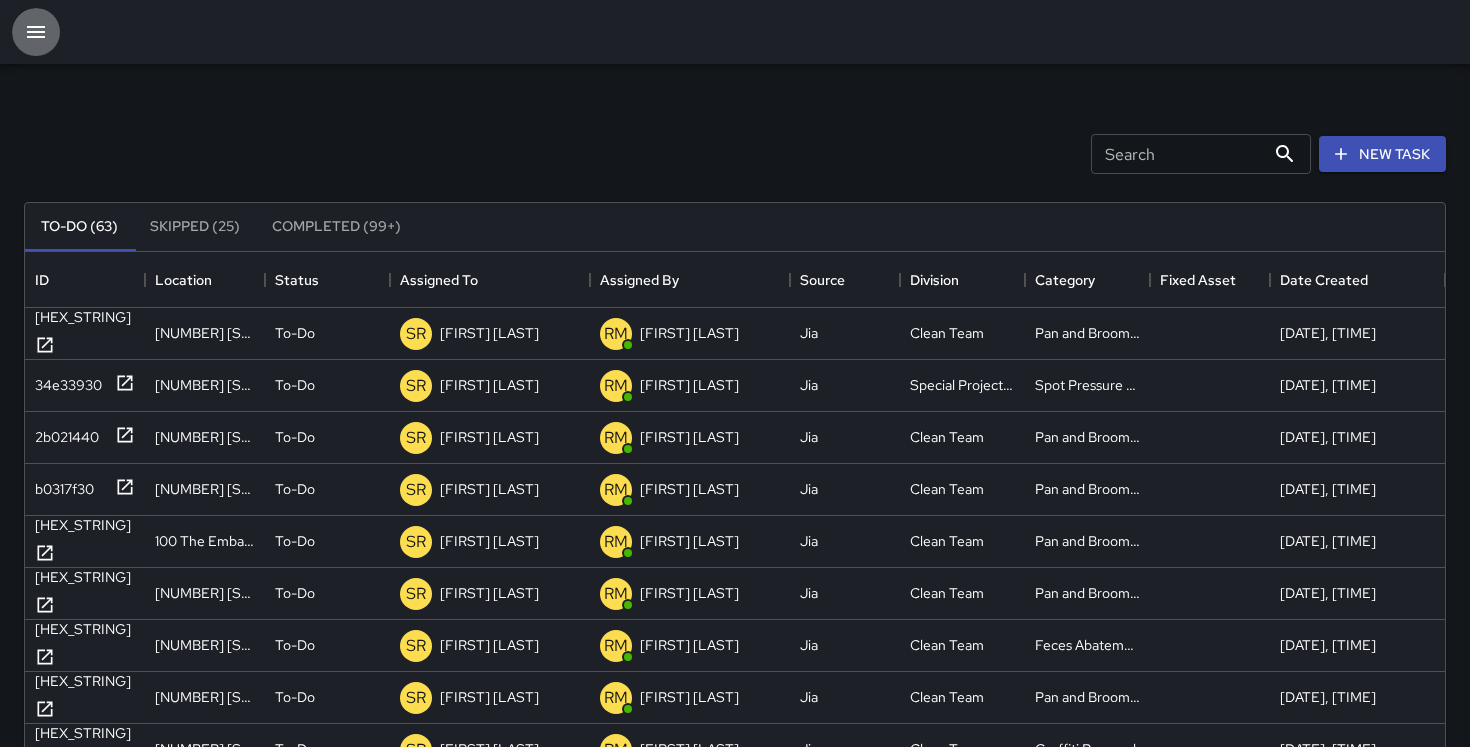 click at bounding box center [36, 32] 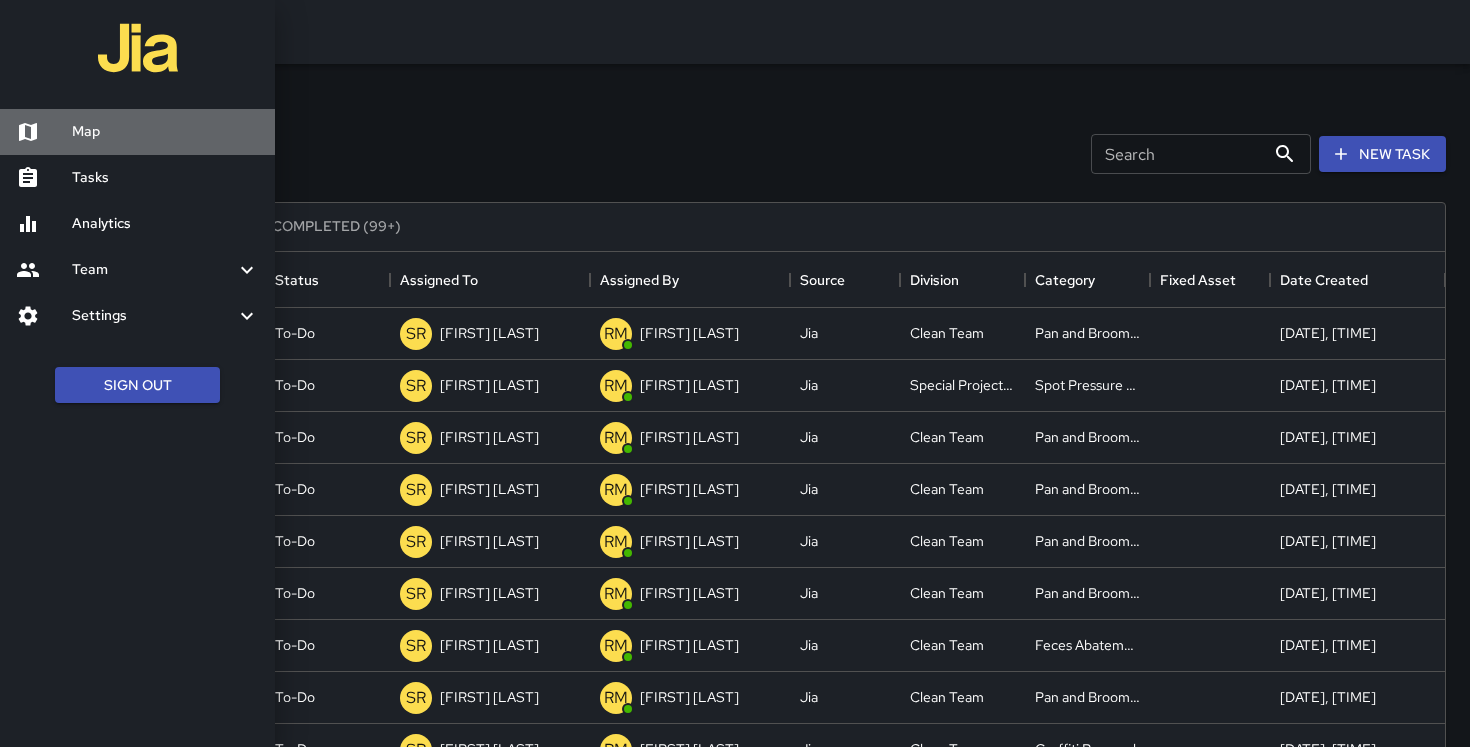 click on "Map" at bounding box center (137, 132) 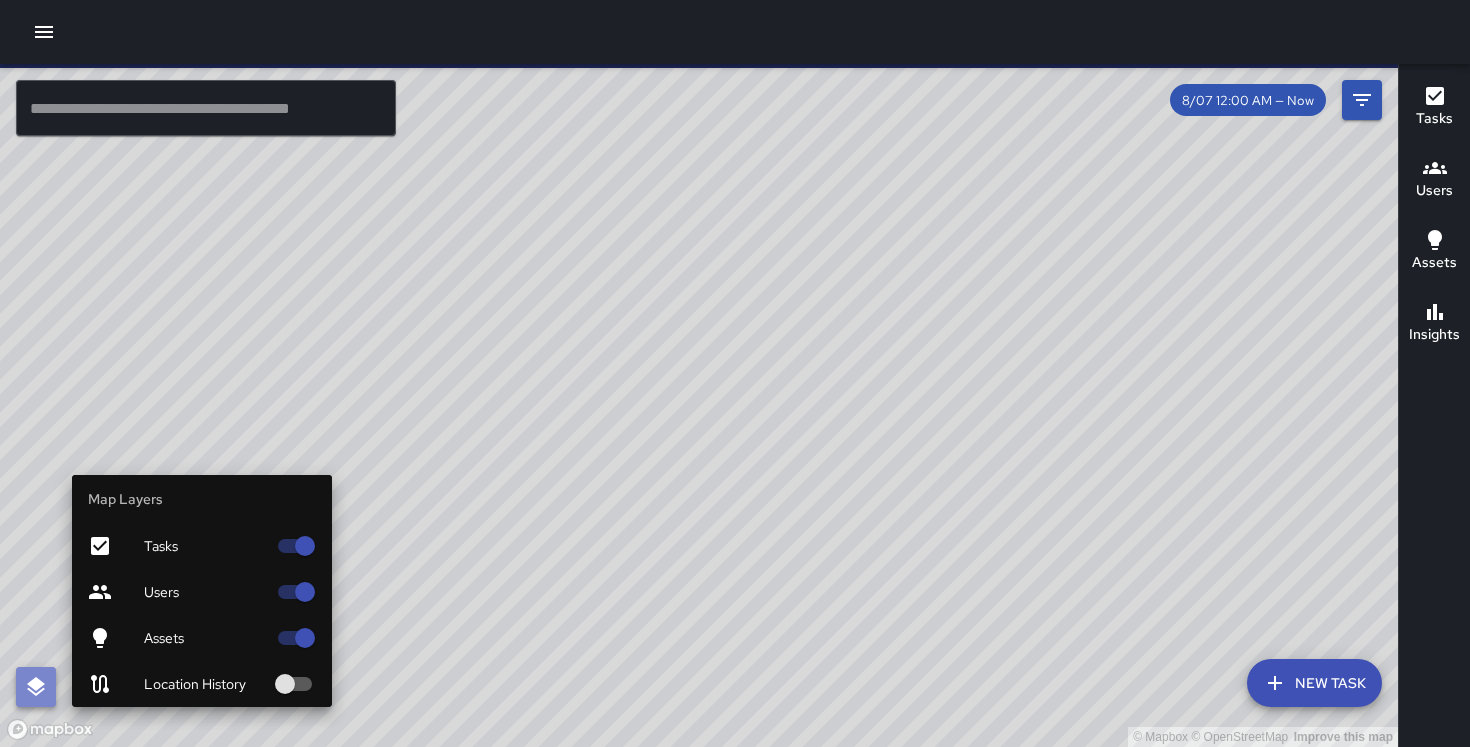 click at bounding box center [36, 687] 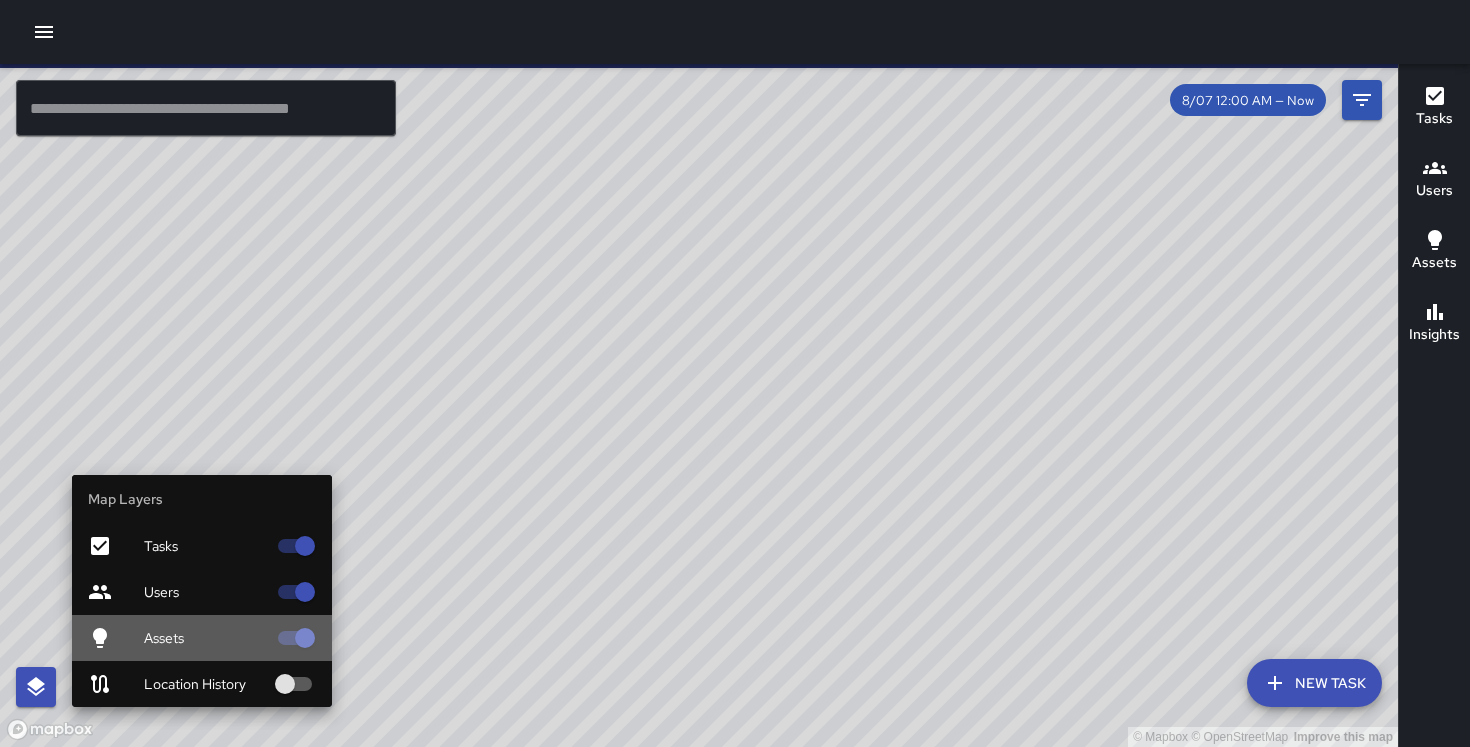click on "Assets" at bounding box center (202, 638) 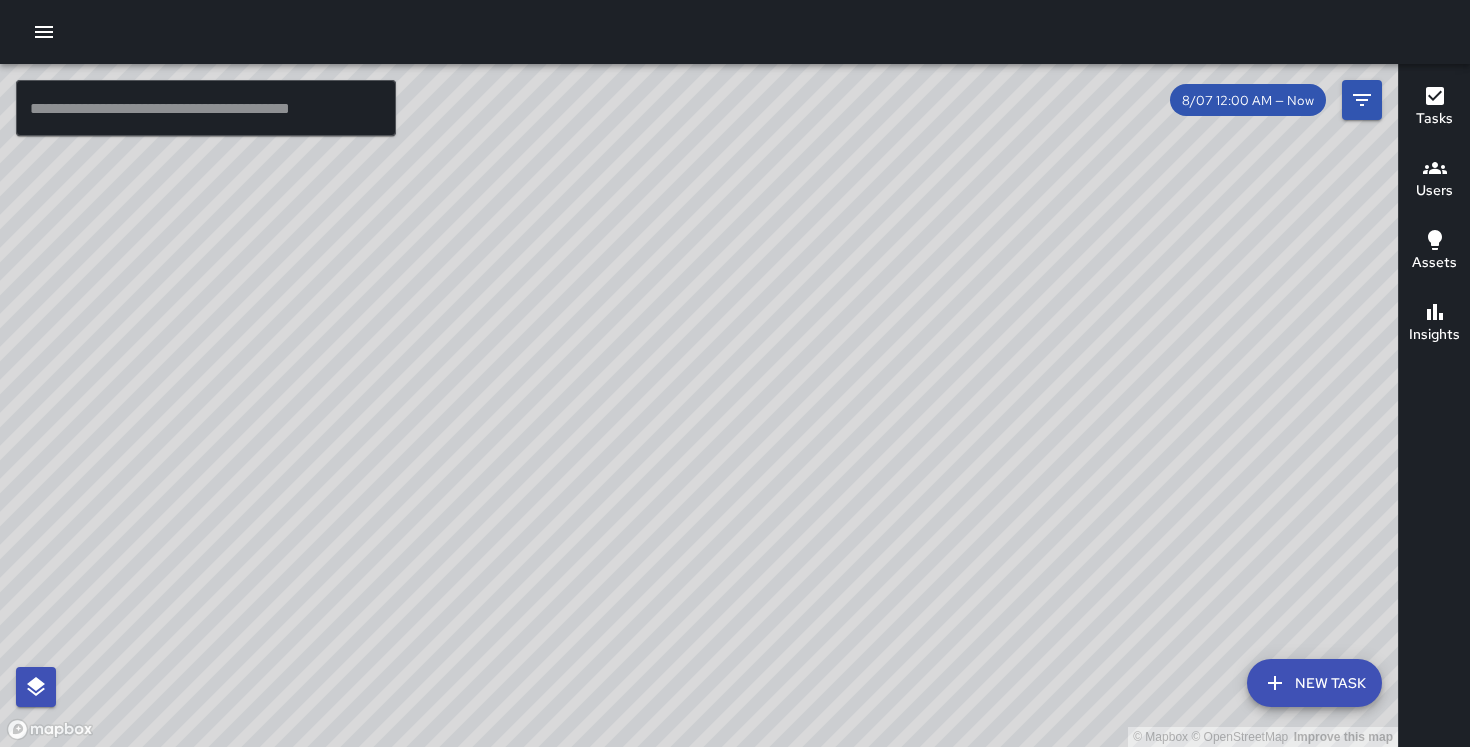 drag, startPoint x: 497, startPoint y: 211, endPoint x: 578, endPoint y: 274, distance: 102.61579 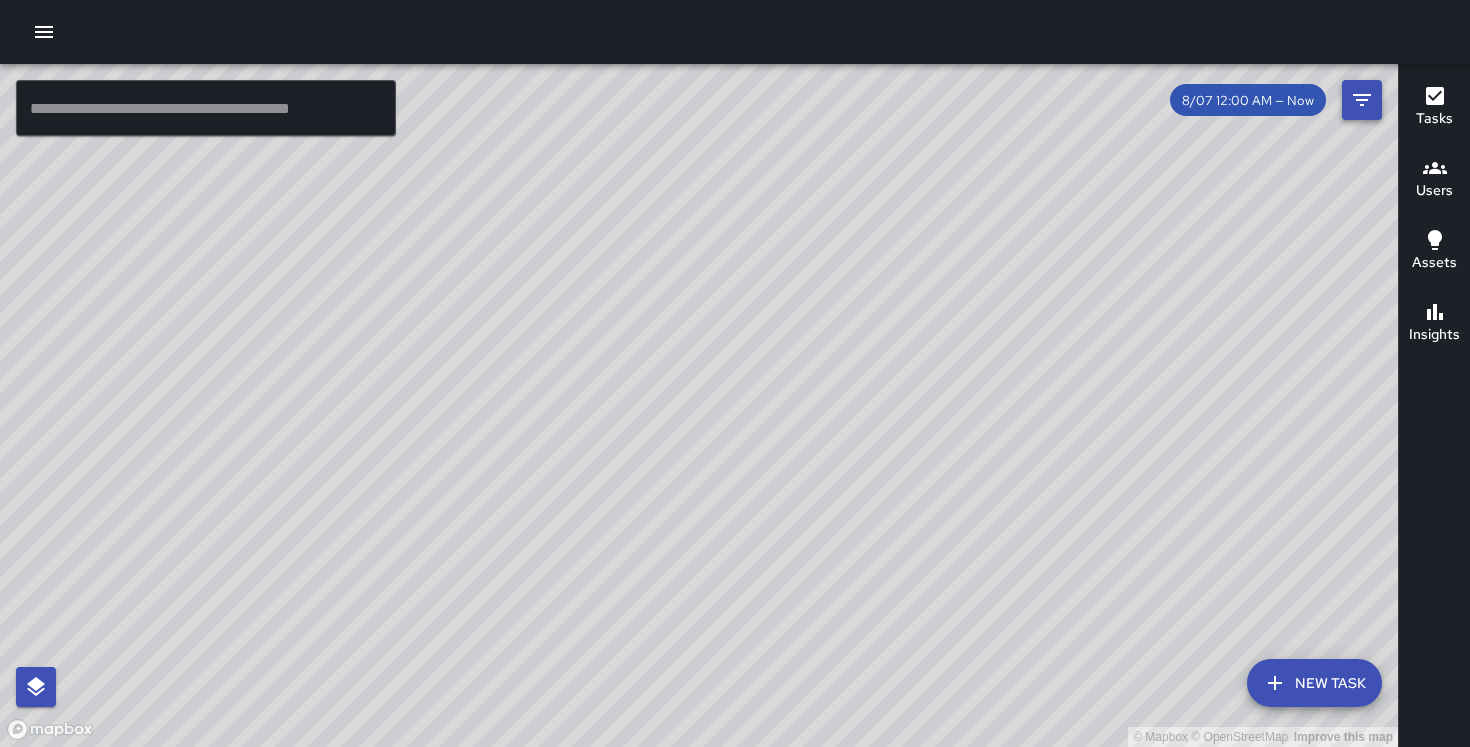 click 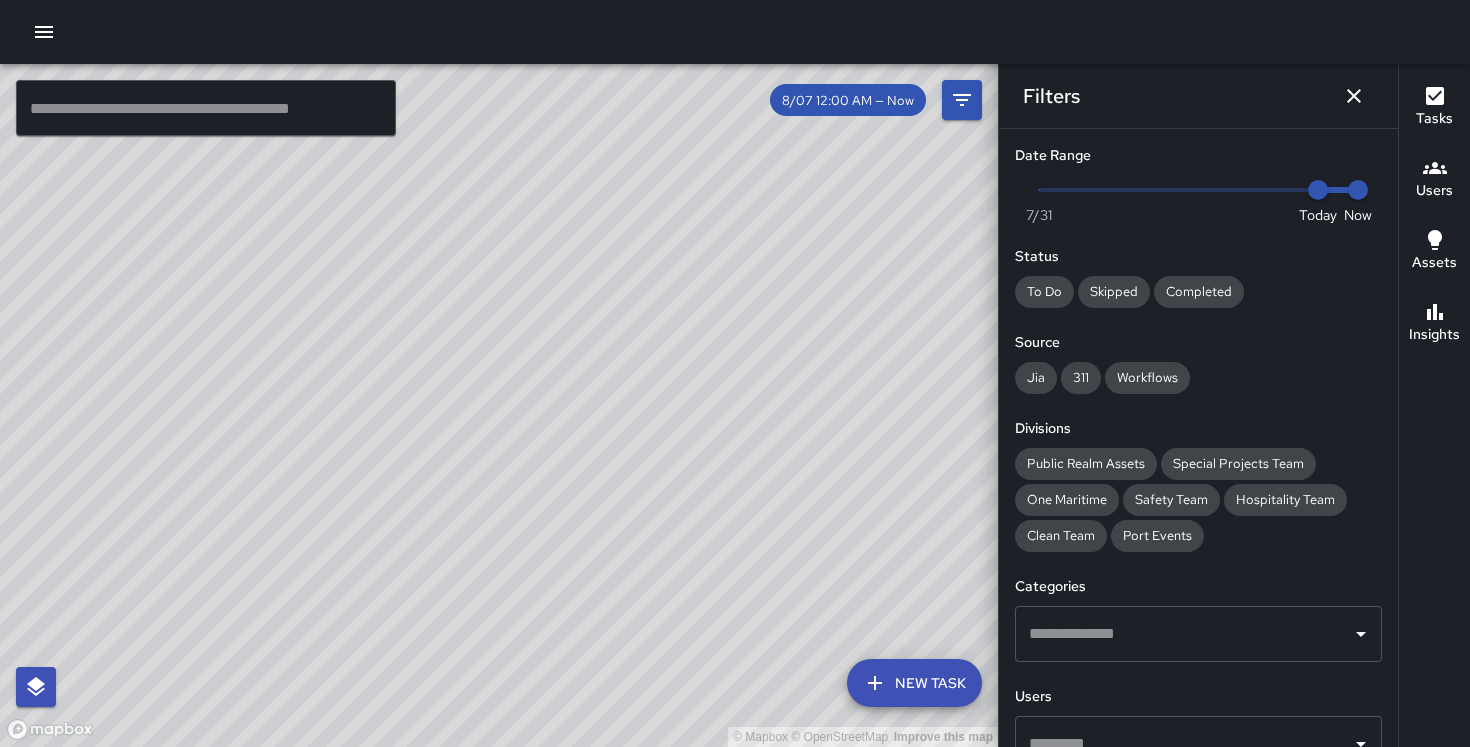 type on "*" 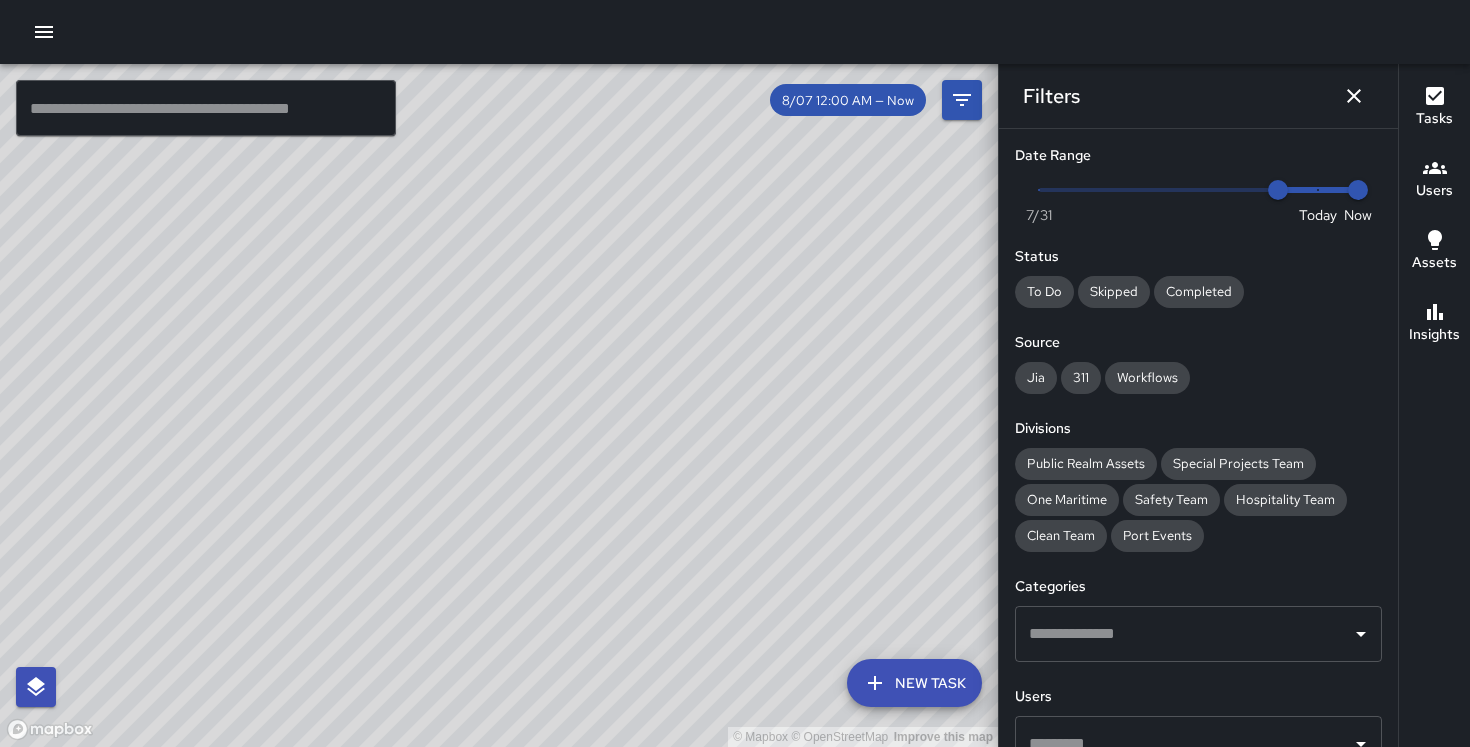 scroll, scrollTop: 211, scrollLeft: 0, axis: vertical 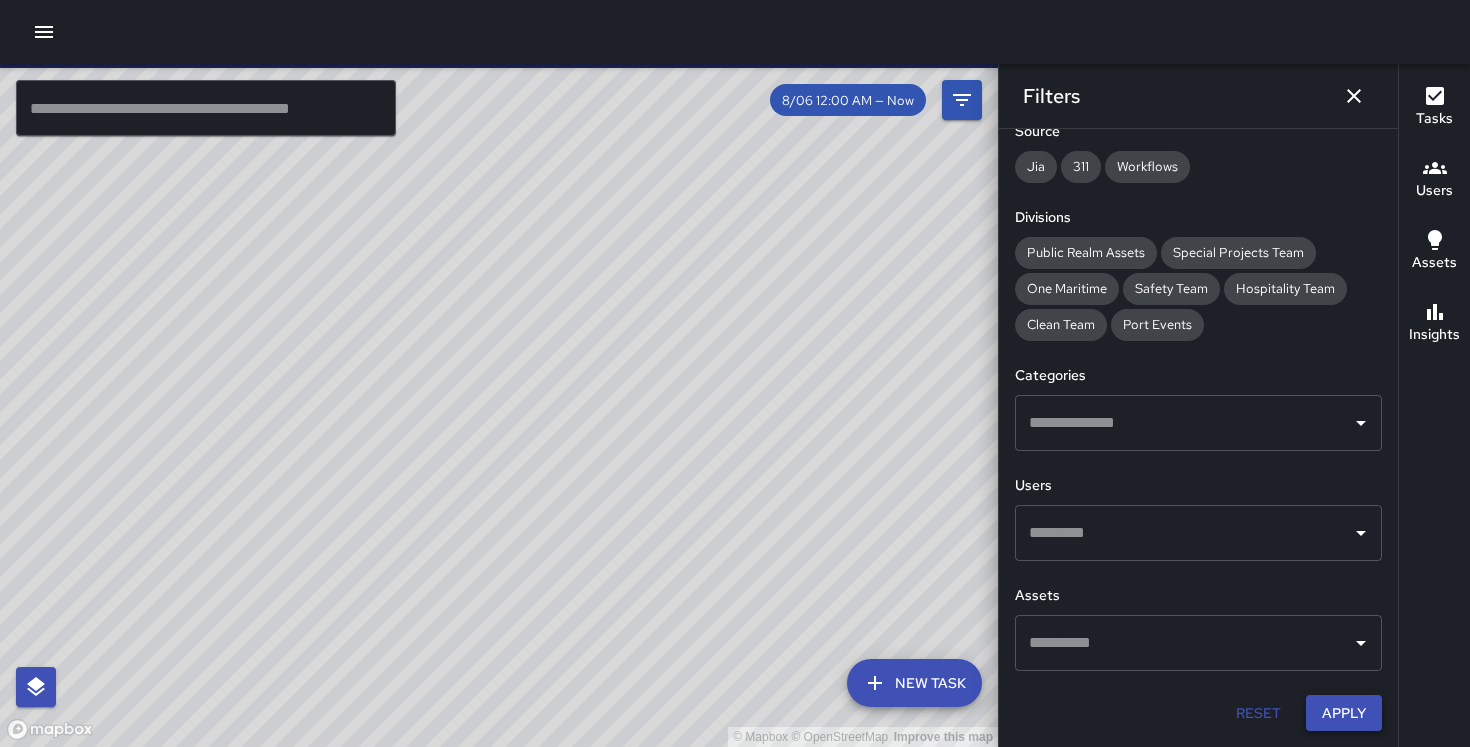 click on "Apply" at bounding box center [1344, 713] 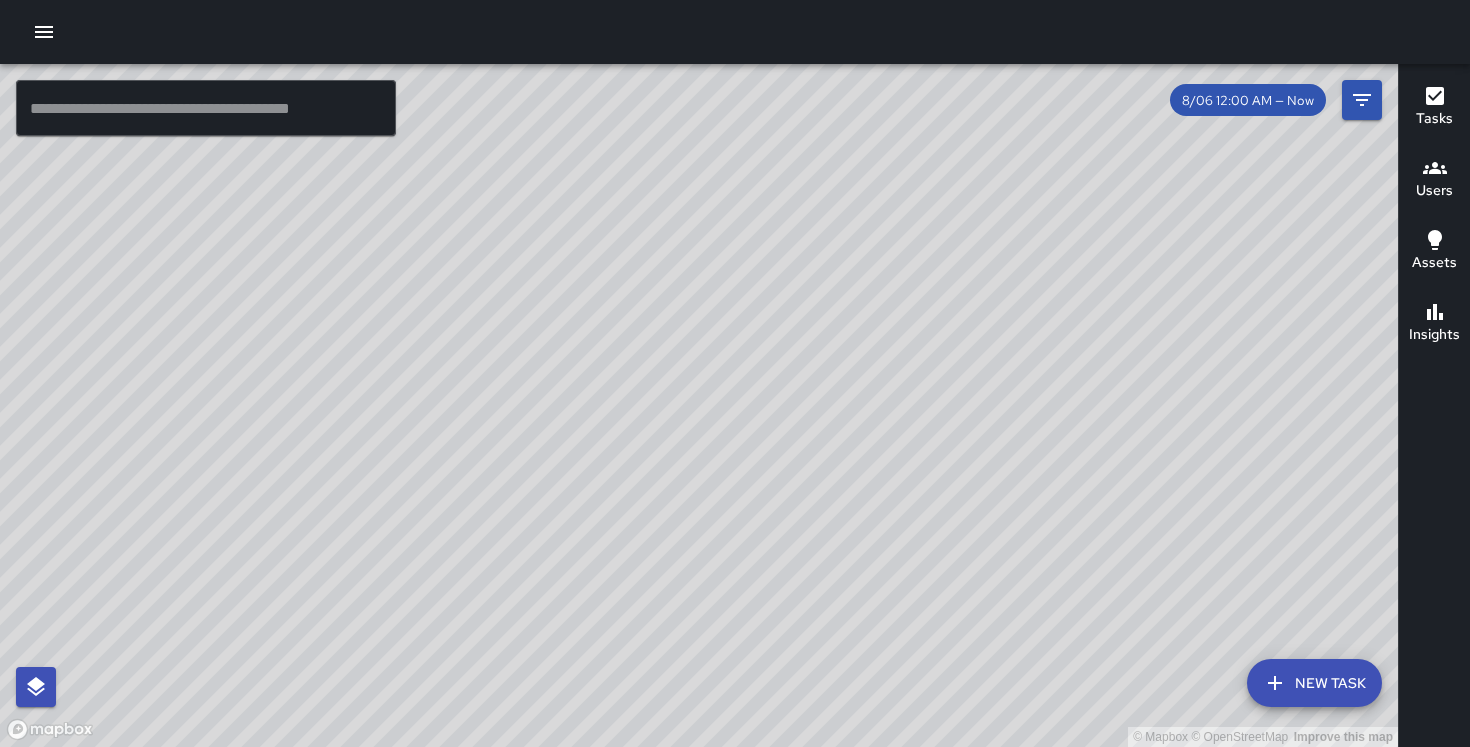 click at bounding box center (44, 32) 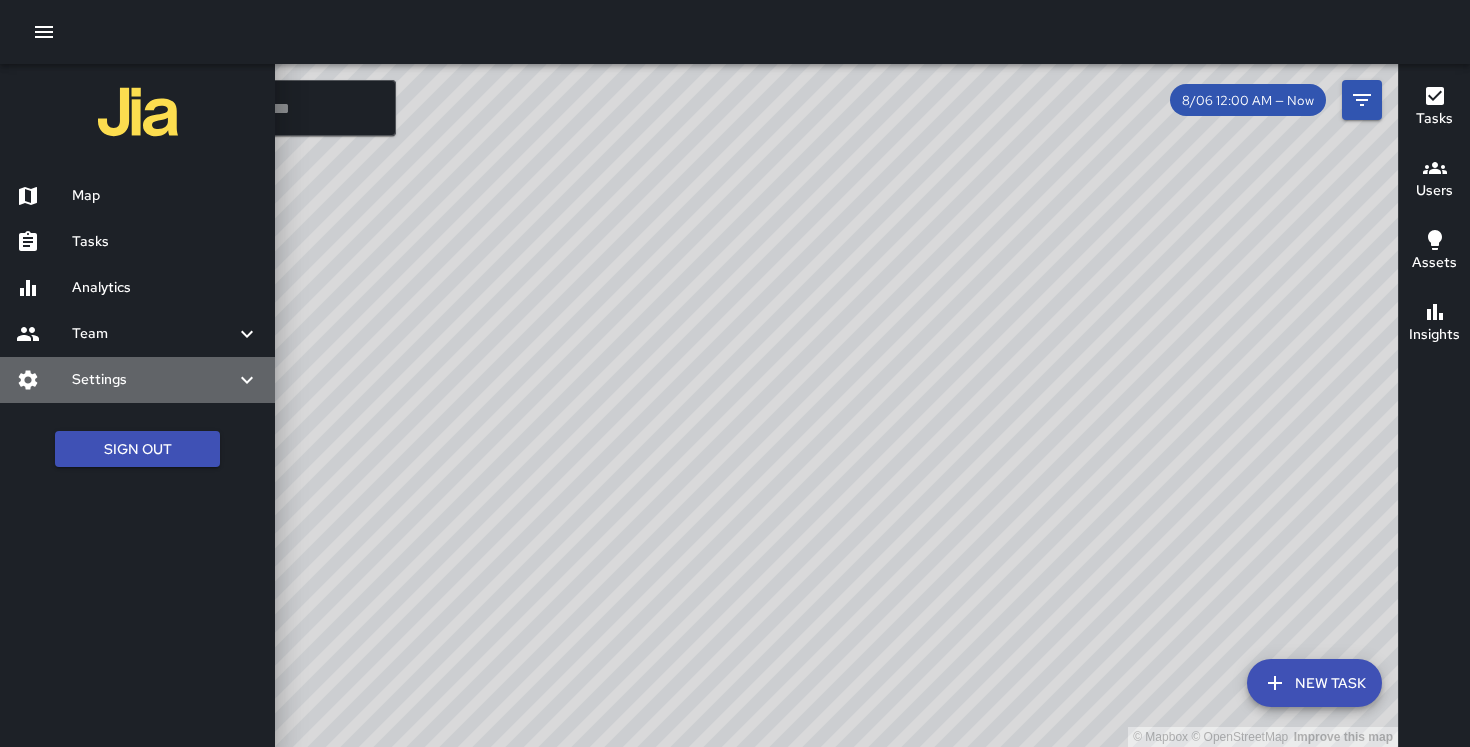 click on "Settings" at bounding box center (137, 380) 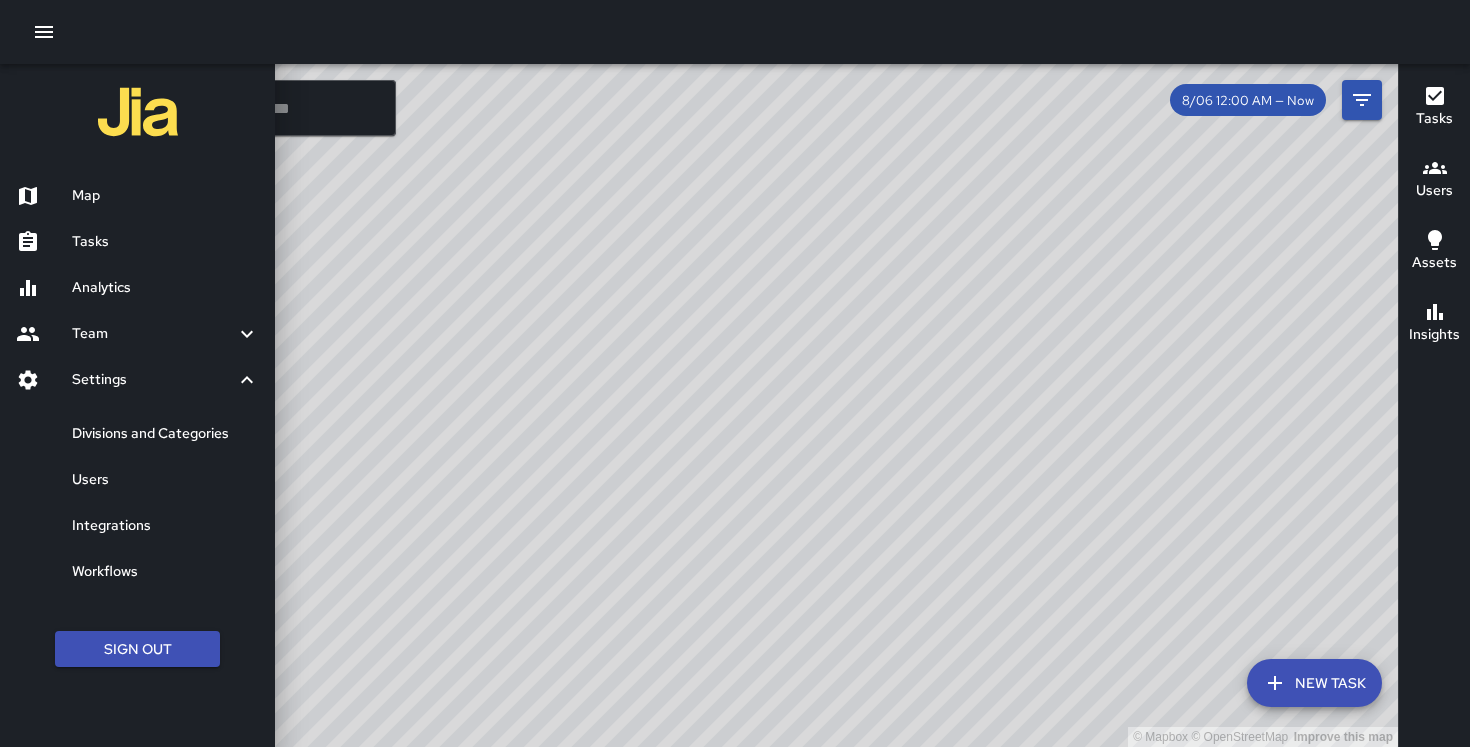 click on "Users" at bounding box center (165, 480) 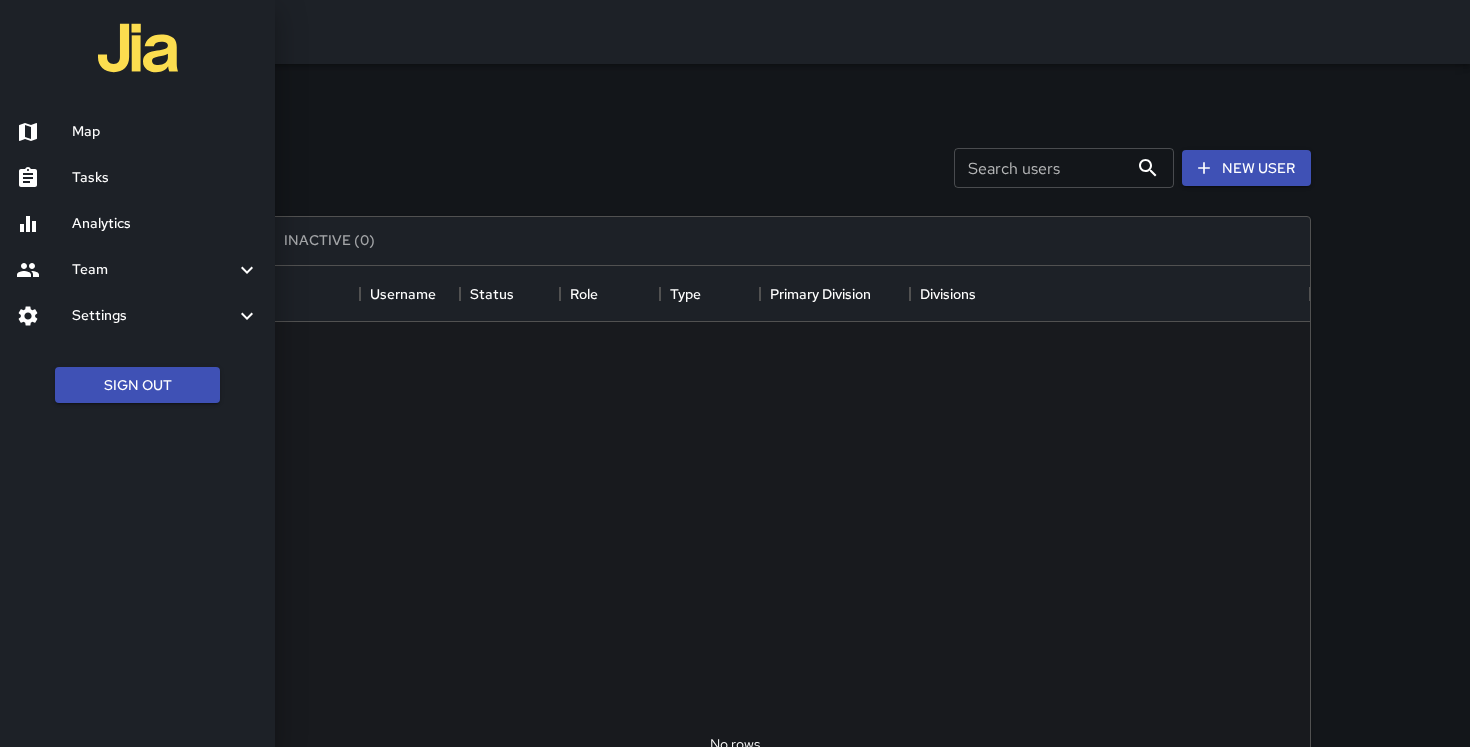 scroll, scrollTop: 1, scrollLeft: 1, axis: both 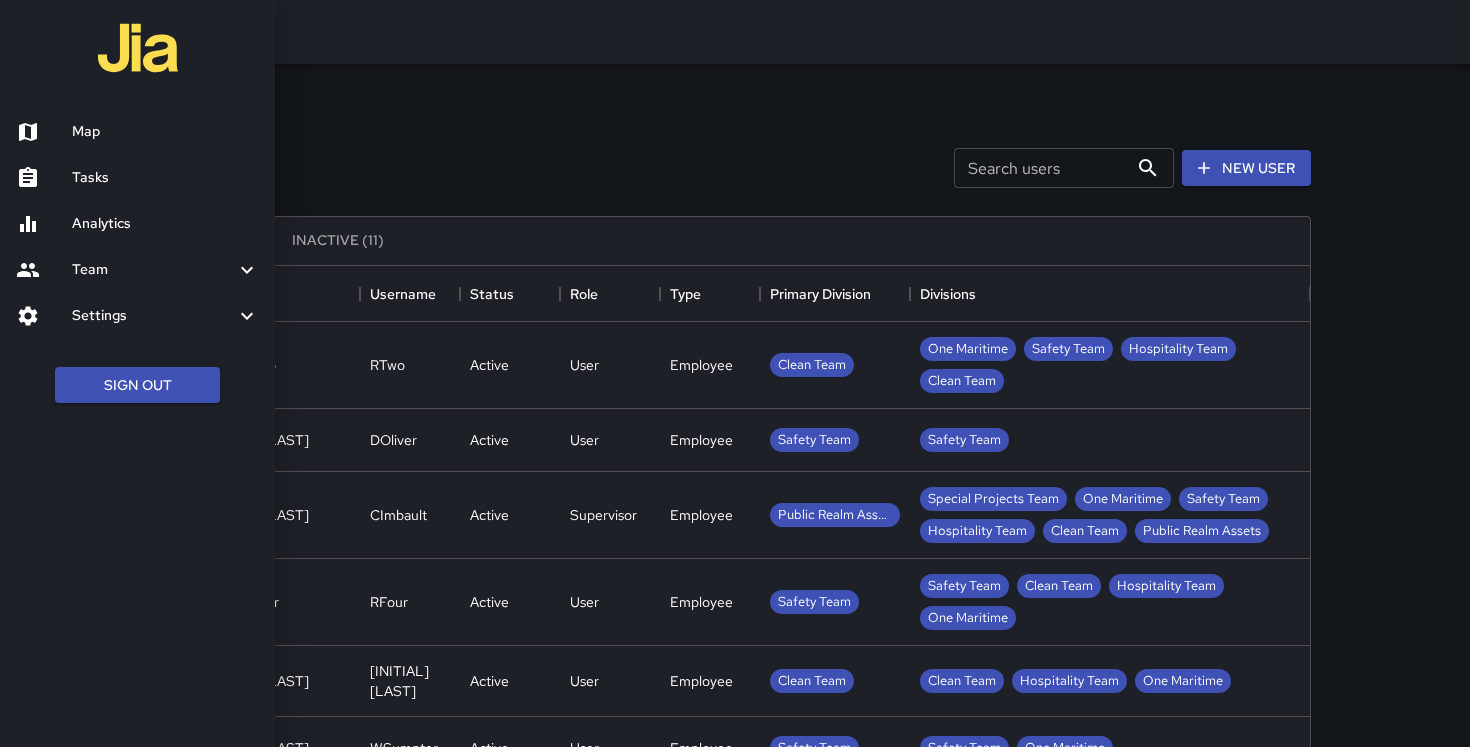 click at bounding box center [735, 373] 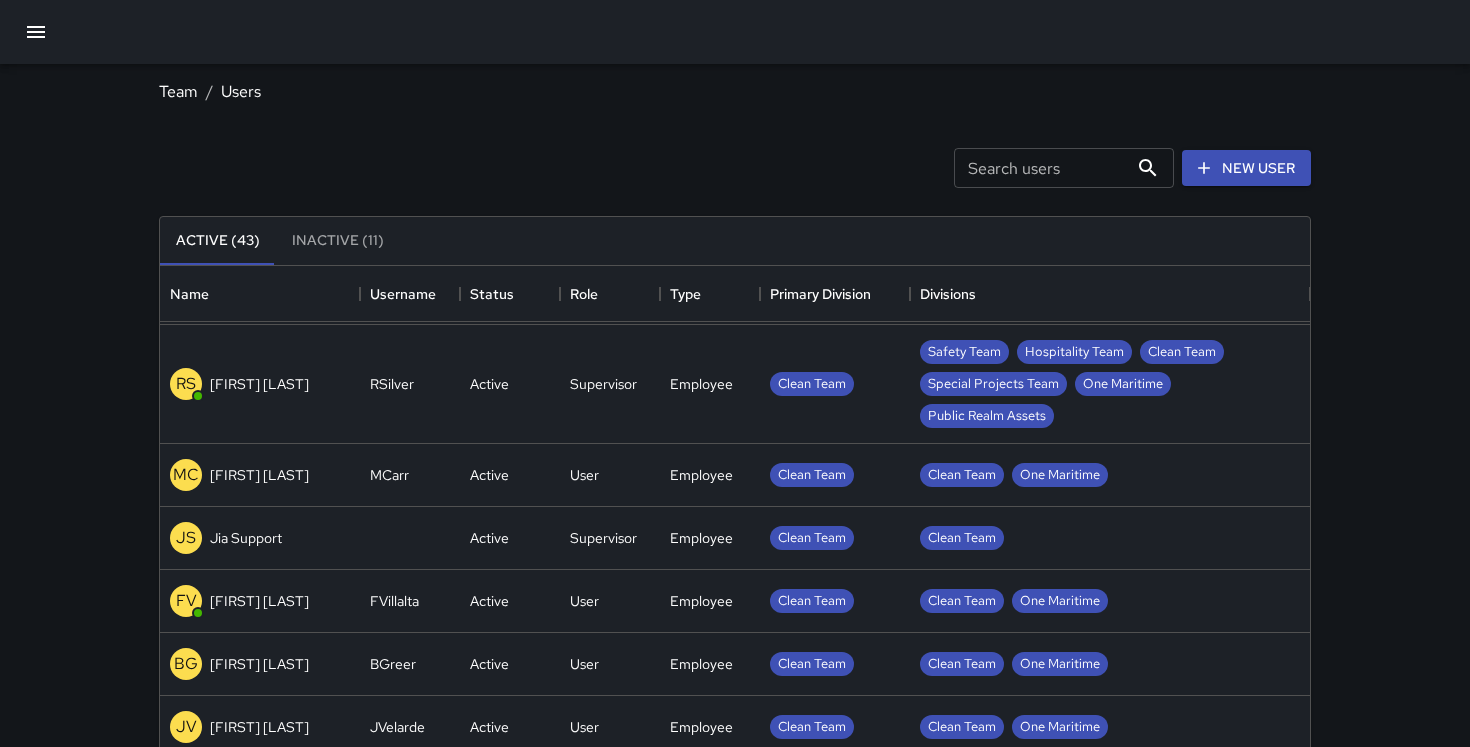 scroll, scrollTop: 1430, scrollLeft: 0, axis: vertical 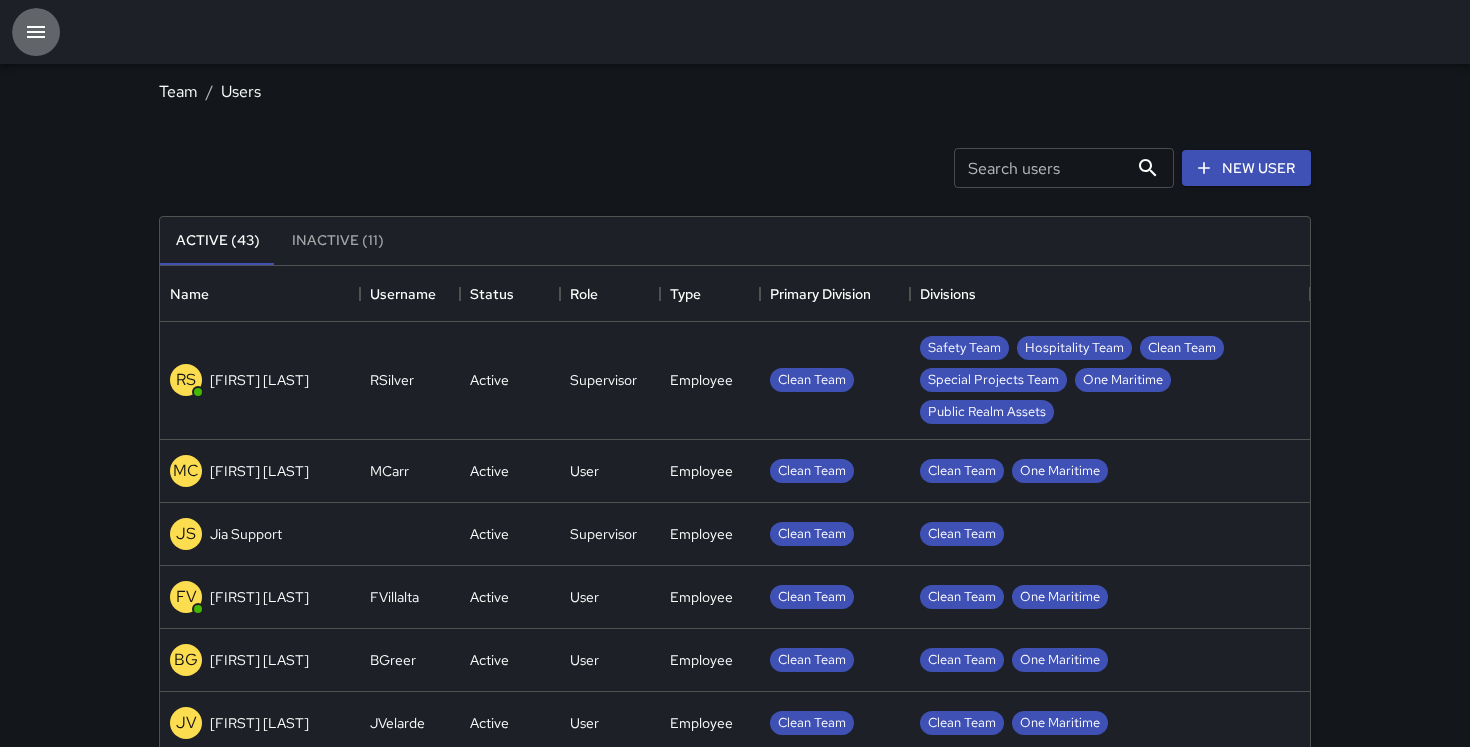click 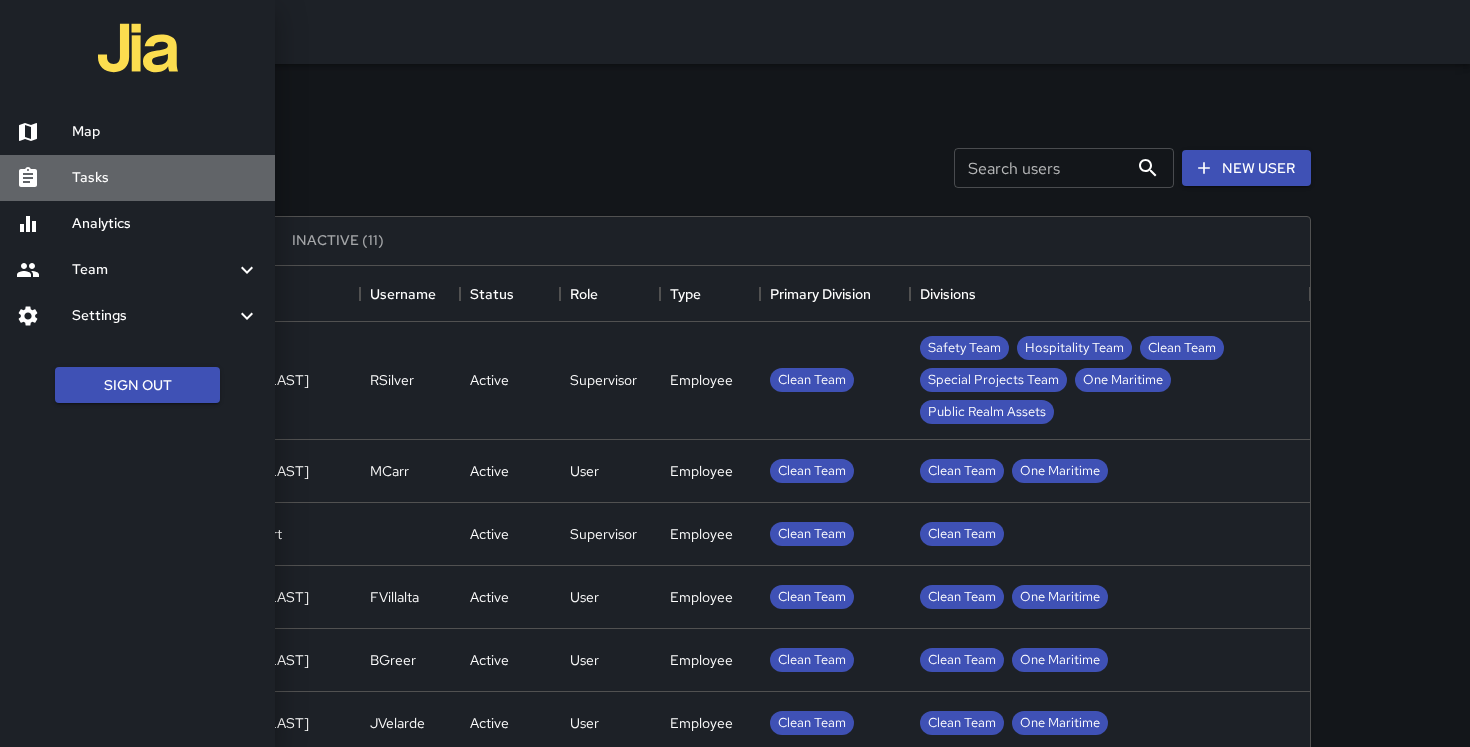 click on "Tasks" at bounding box center [137, 178] 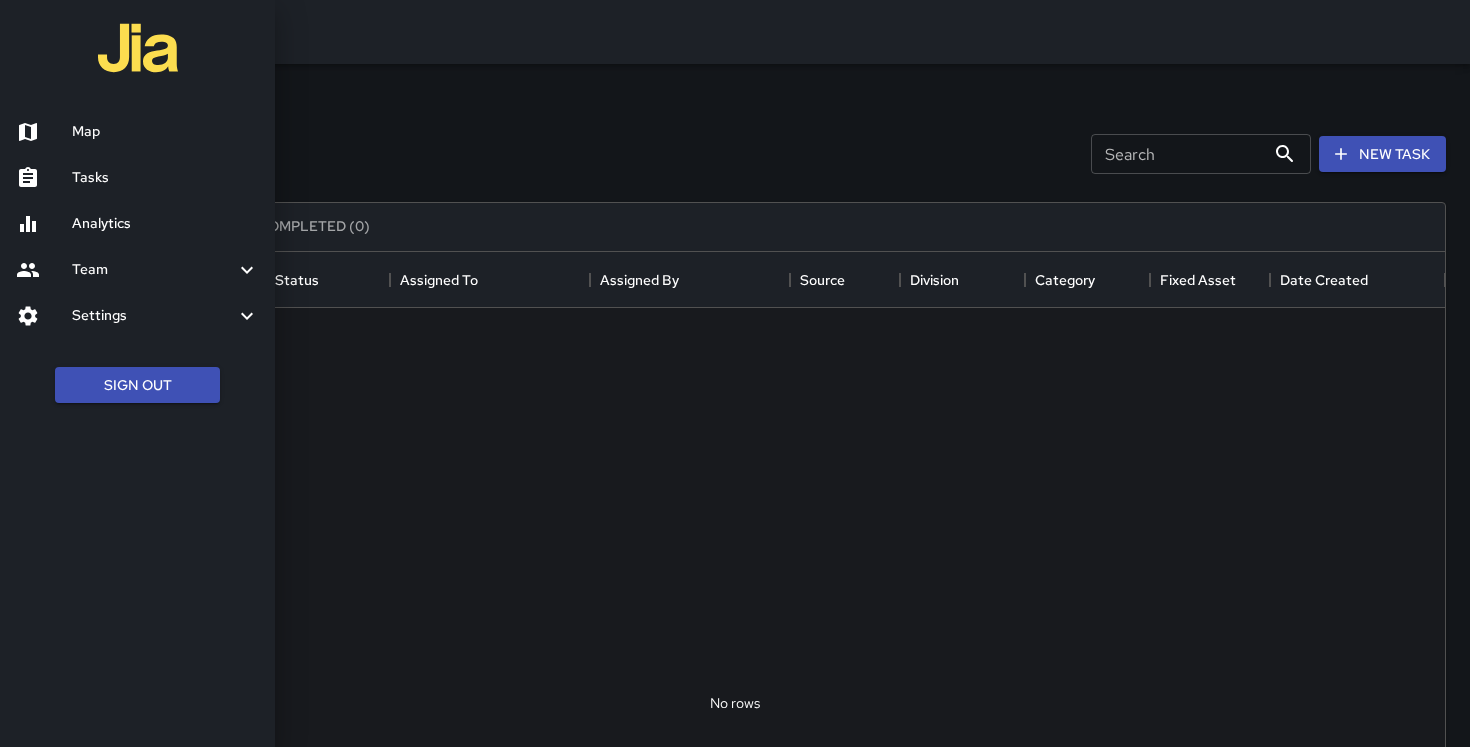 scroll, scrollTop: 1, scrollLeft: 1, axis: both 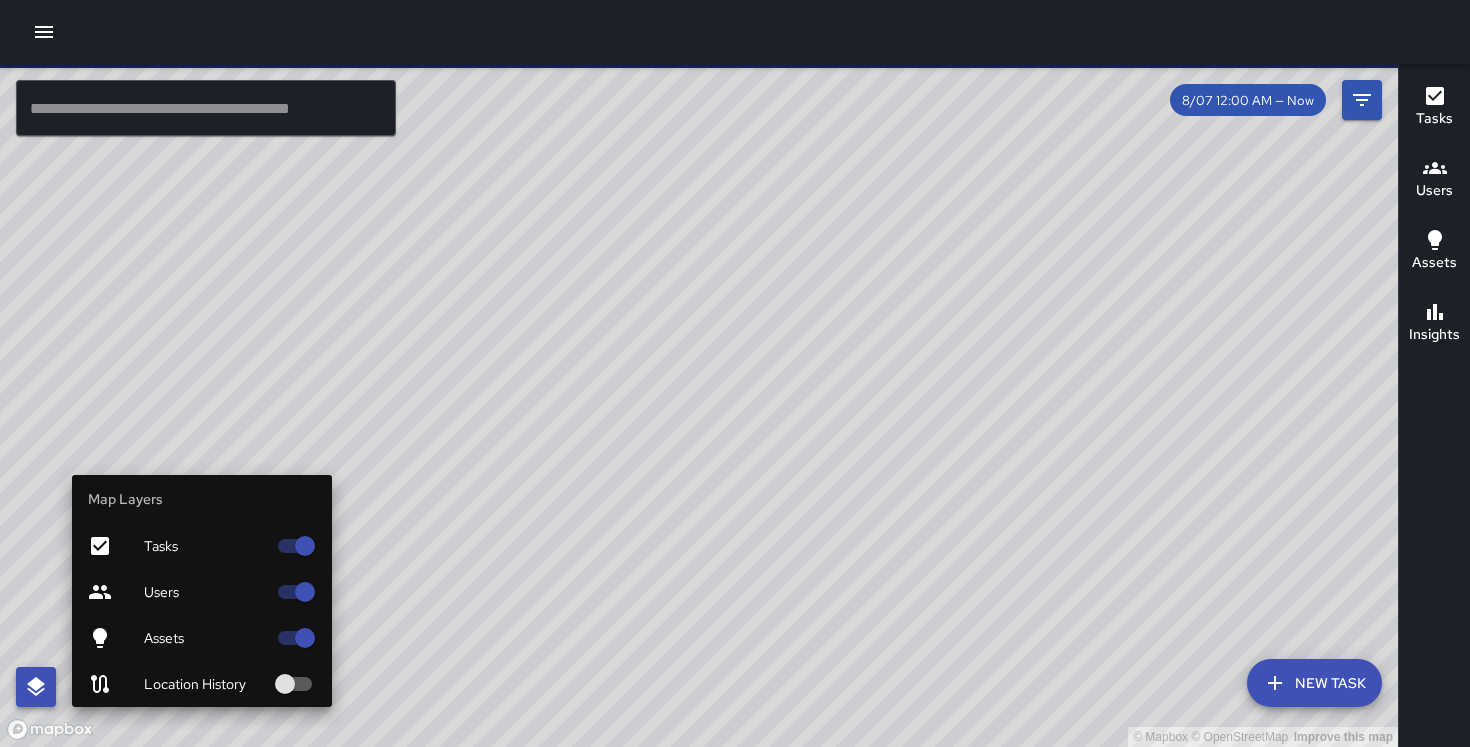 click at bounding box center (36, 687) 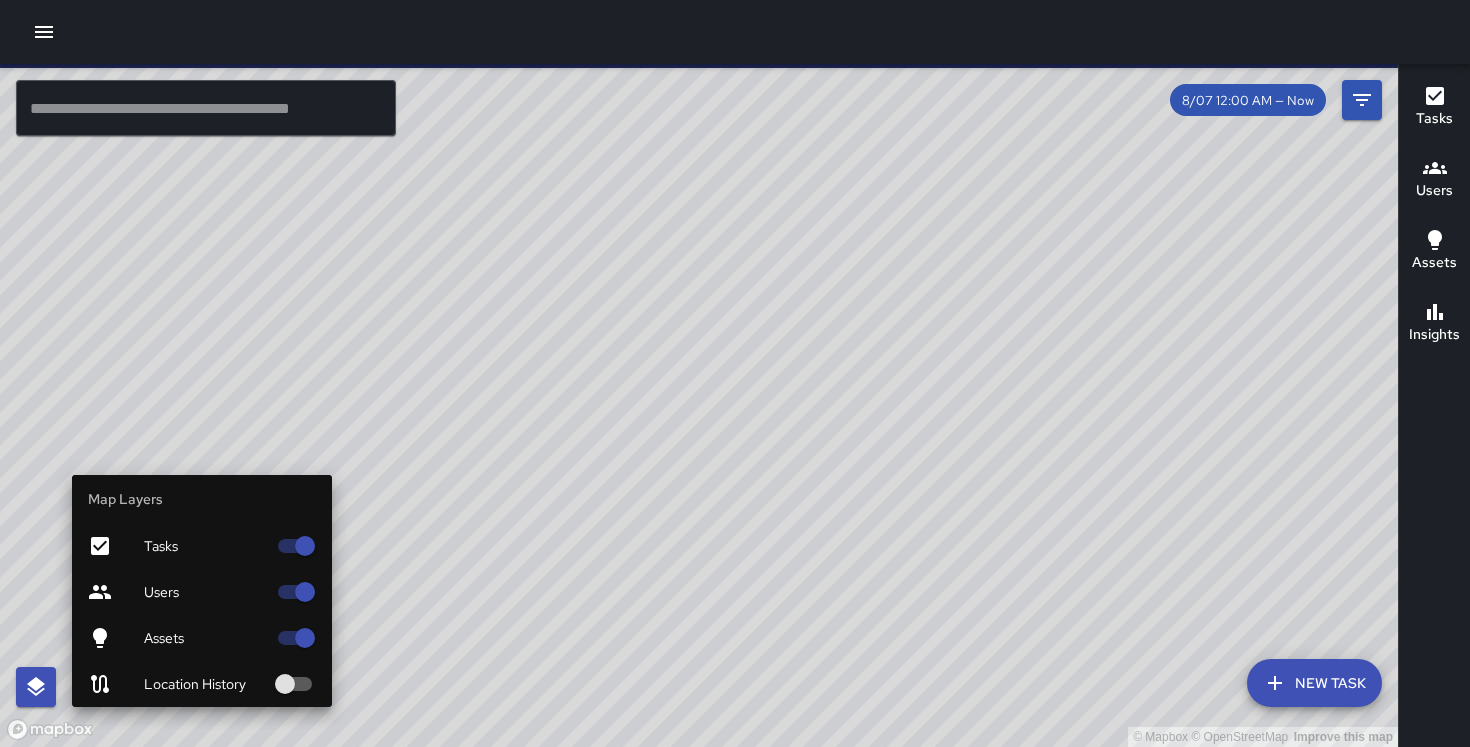 click on "Assets" at bounding box center [202, 638] 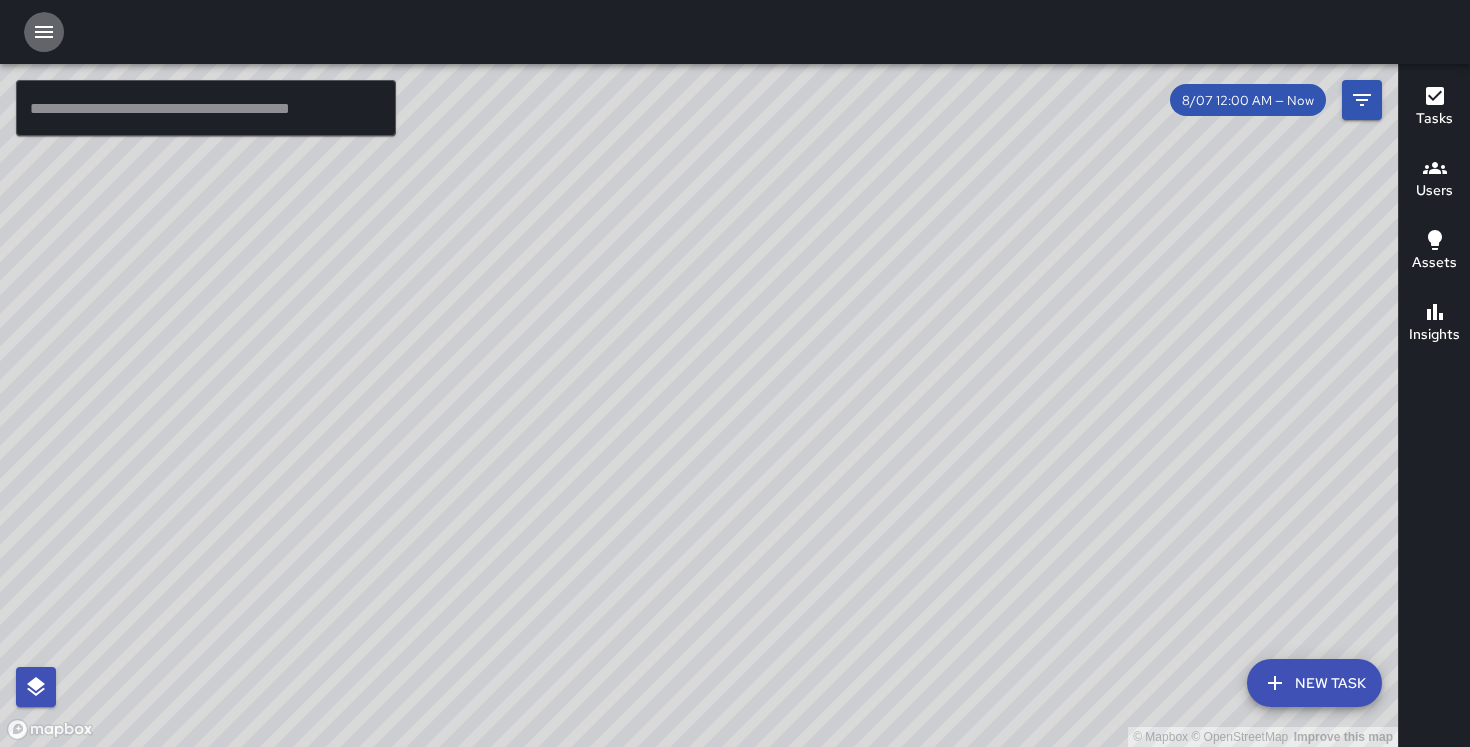 click 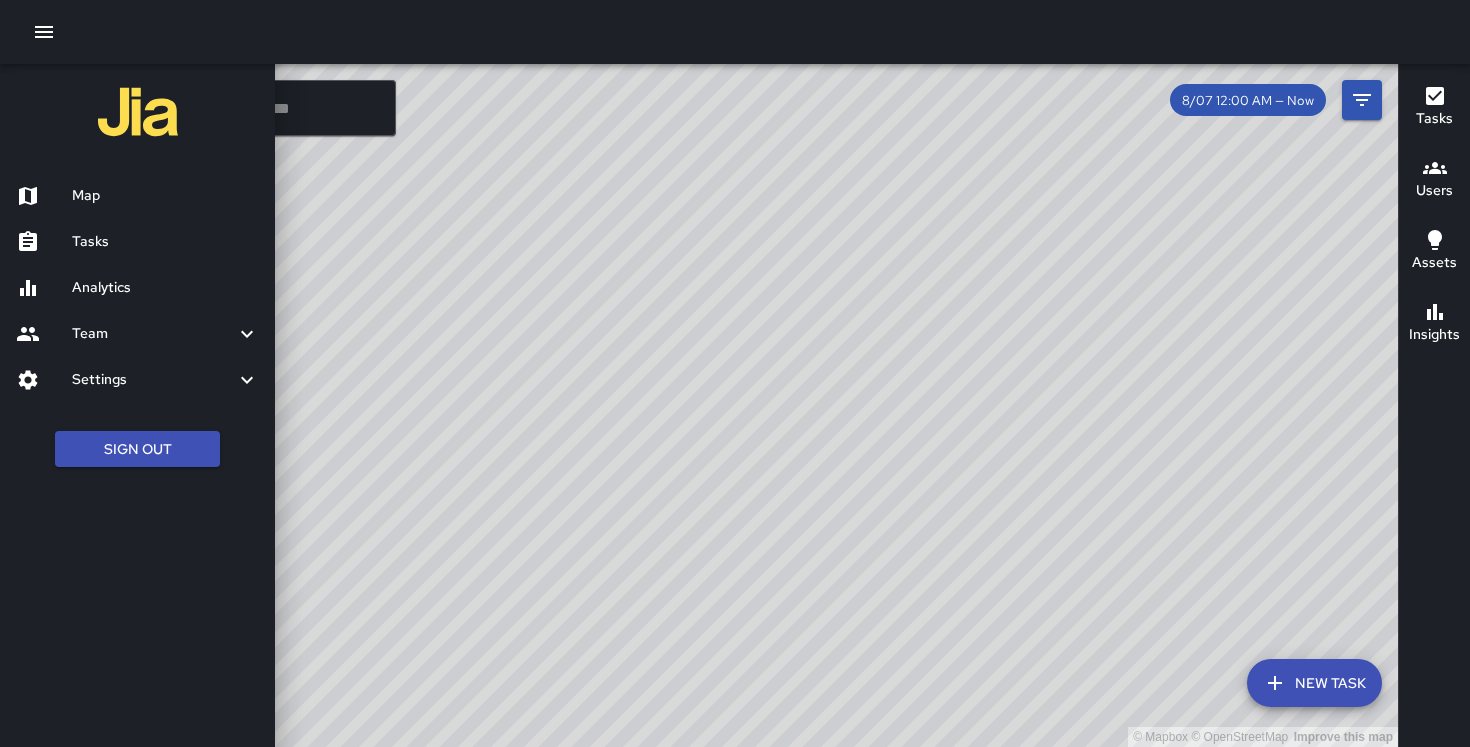 click on "Analytics" at bounding box center [165, 288] 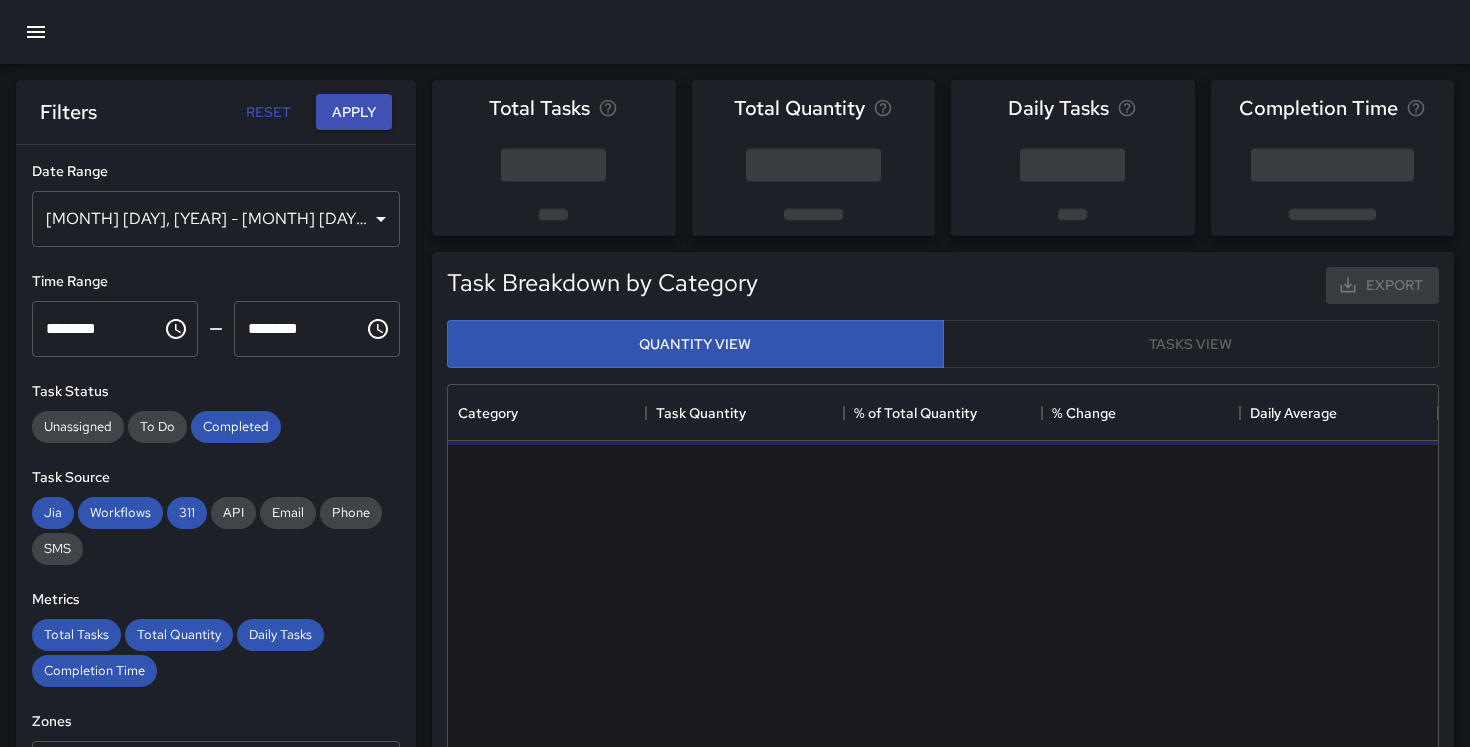 scroll, scrollTop: 1, scrollLeft: 1, axis: both 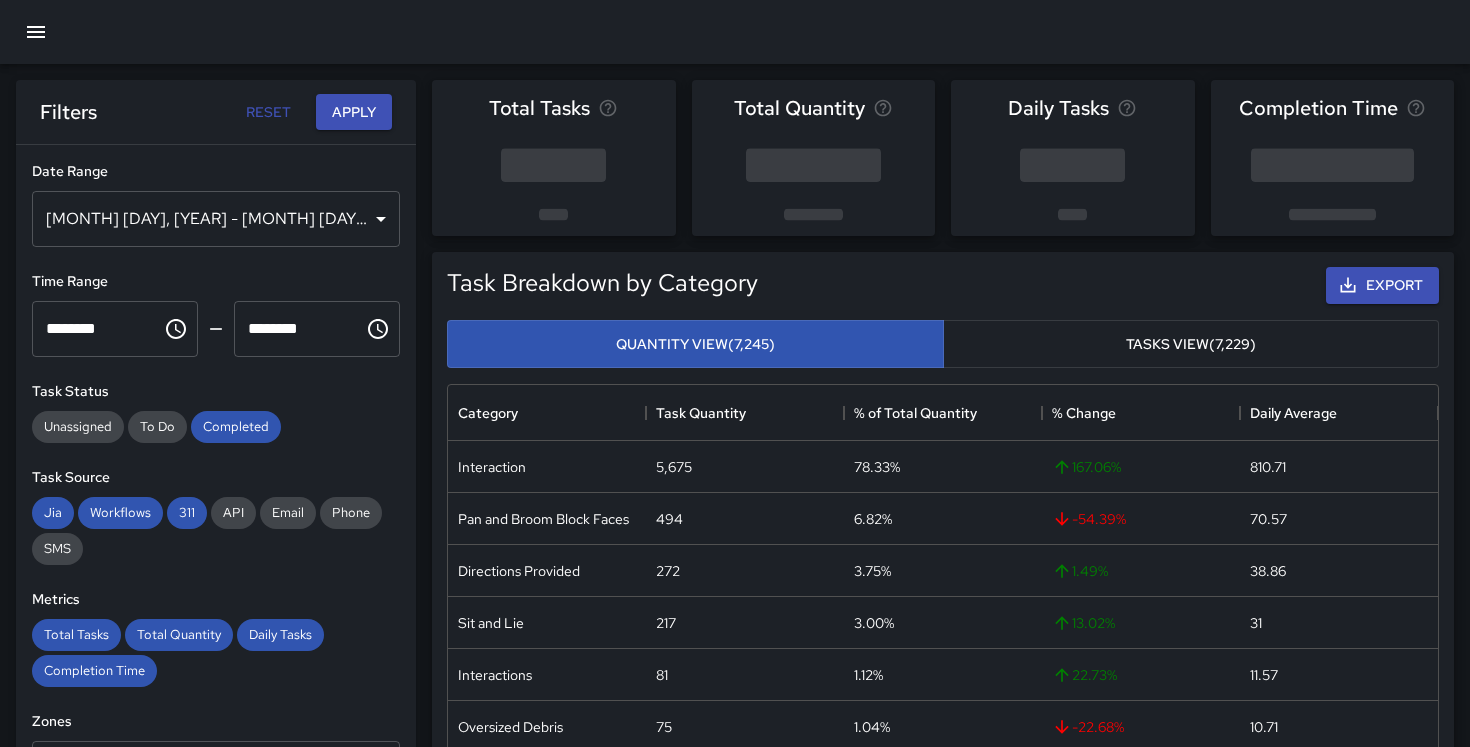 click on "[MONTH] [DAY], [YEAR] - [MONTH] [DAY], [YEAR]" at bounding box center [216, 219] 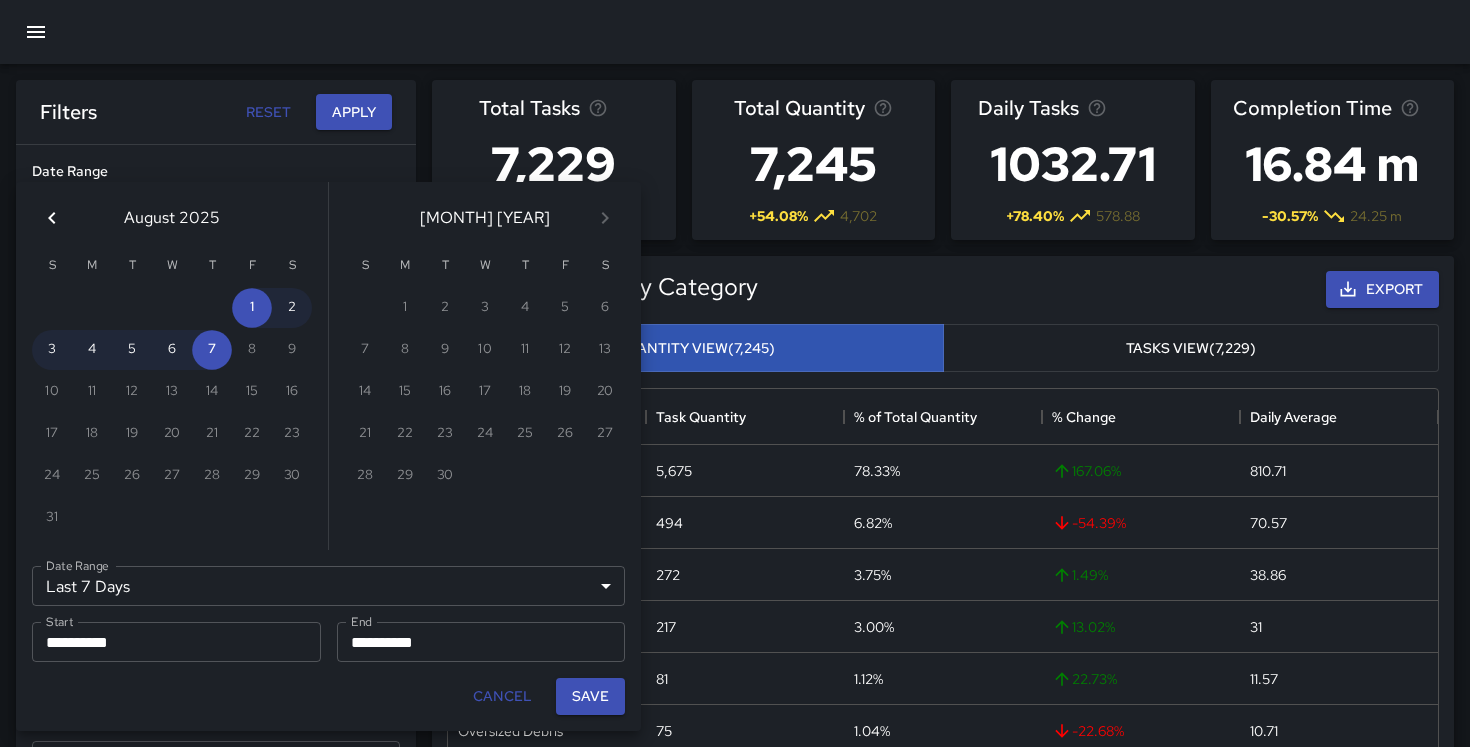 click 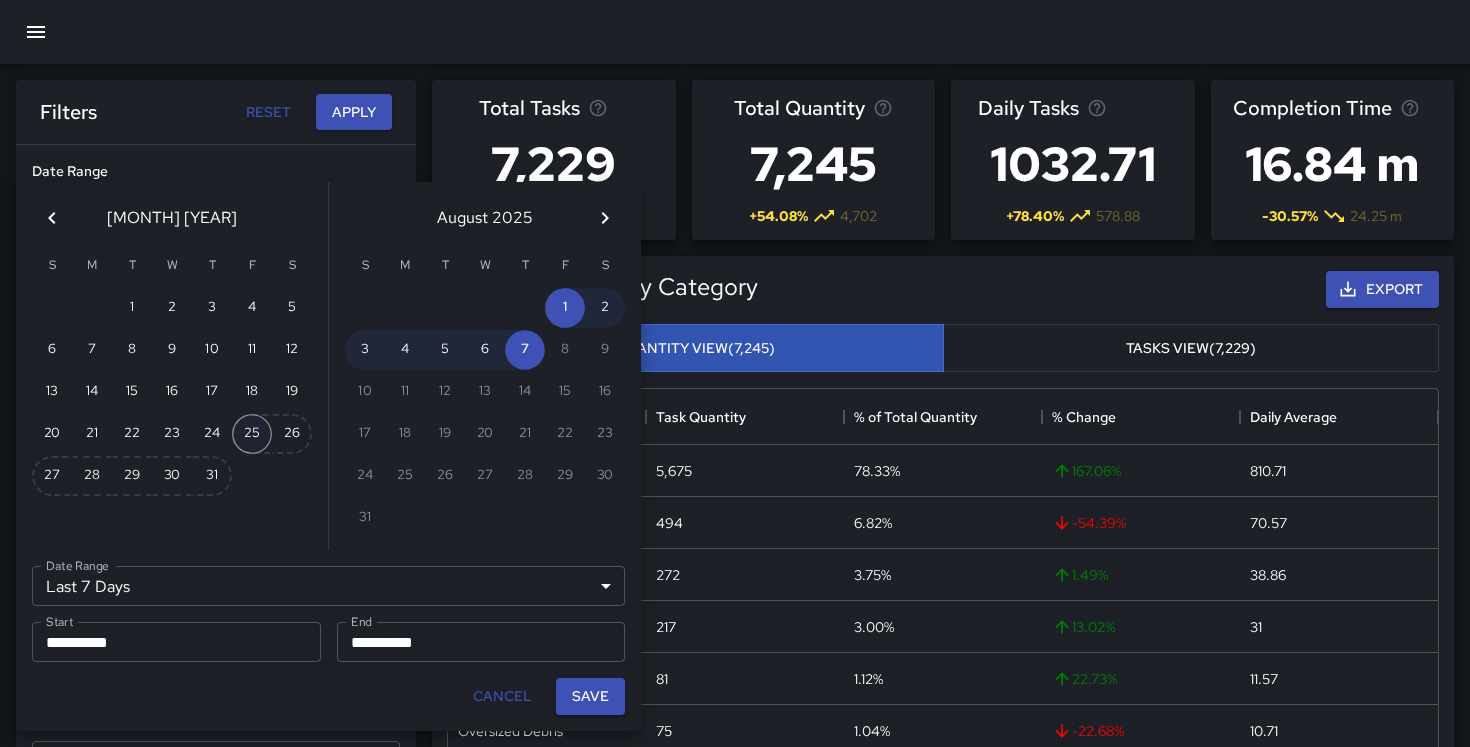 click on "25" at bounding box center (252, 434) 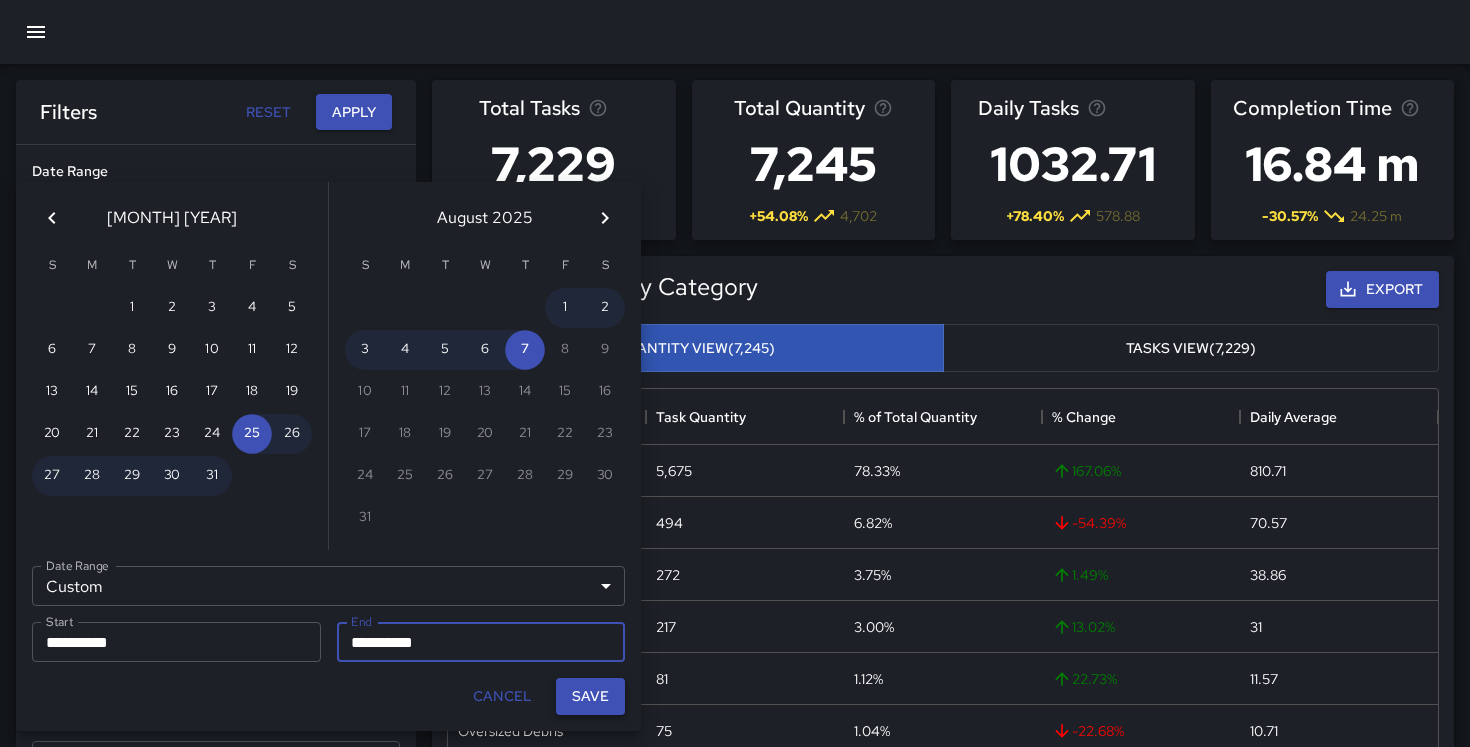 click on "Save" at bounding box center (590, 696) 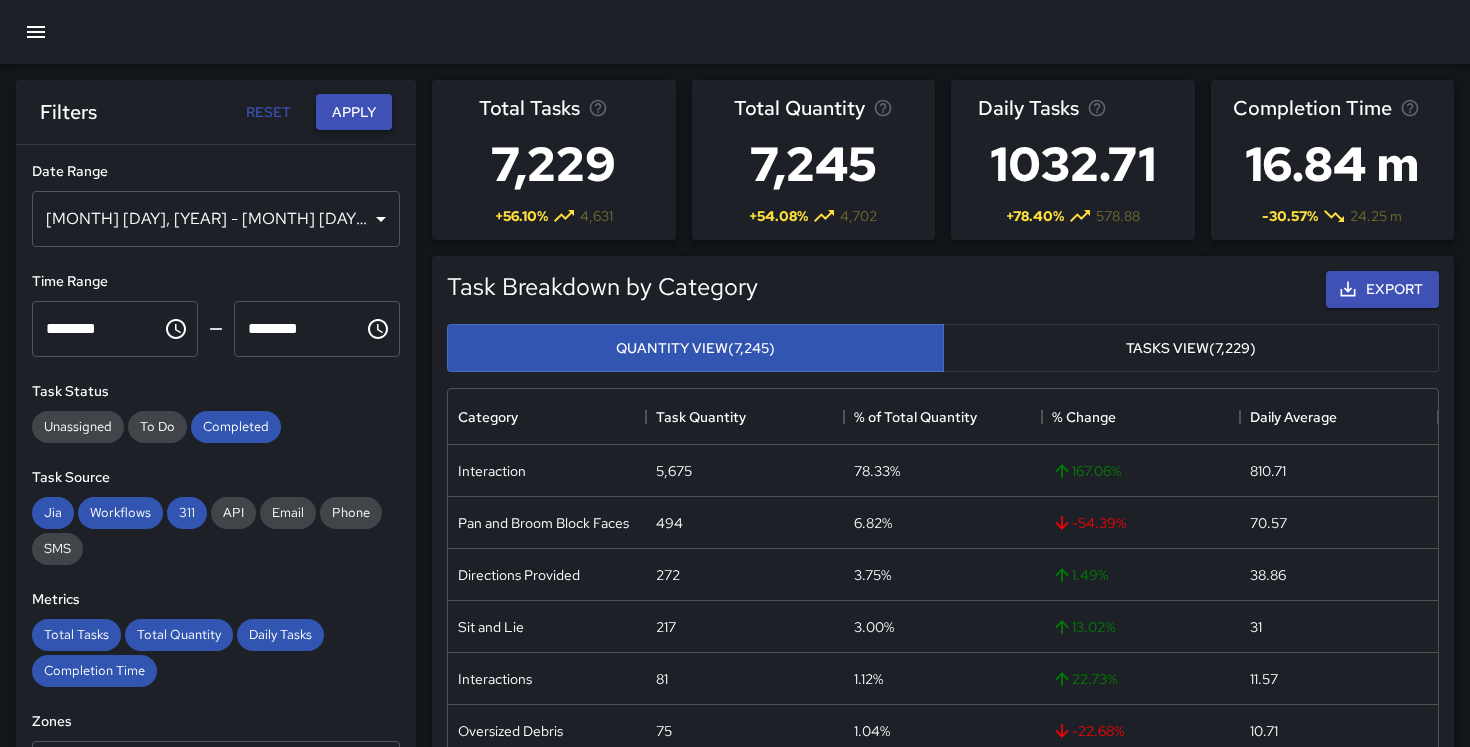 click on "Apply" at bounding box center (354, 112) 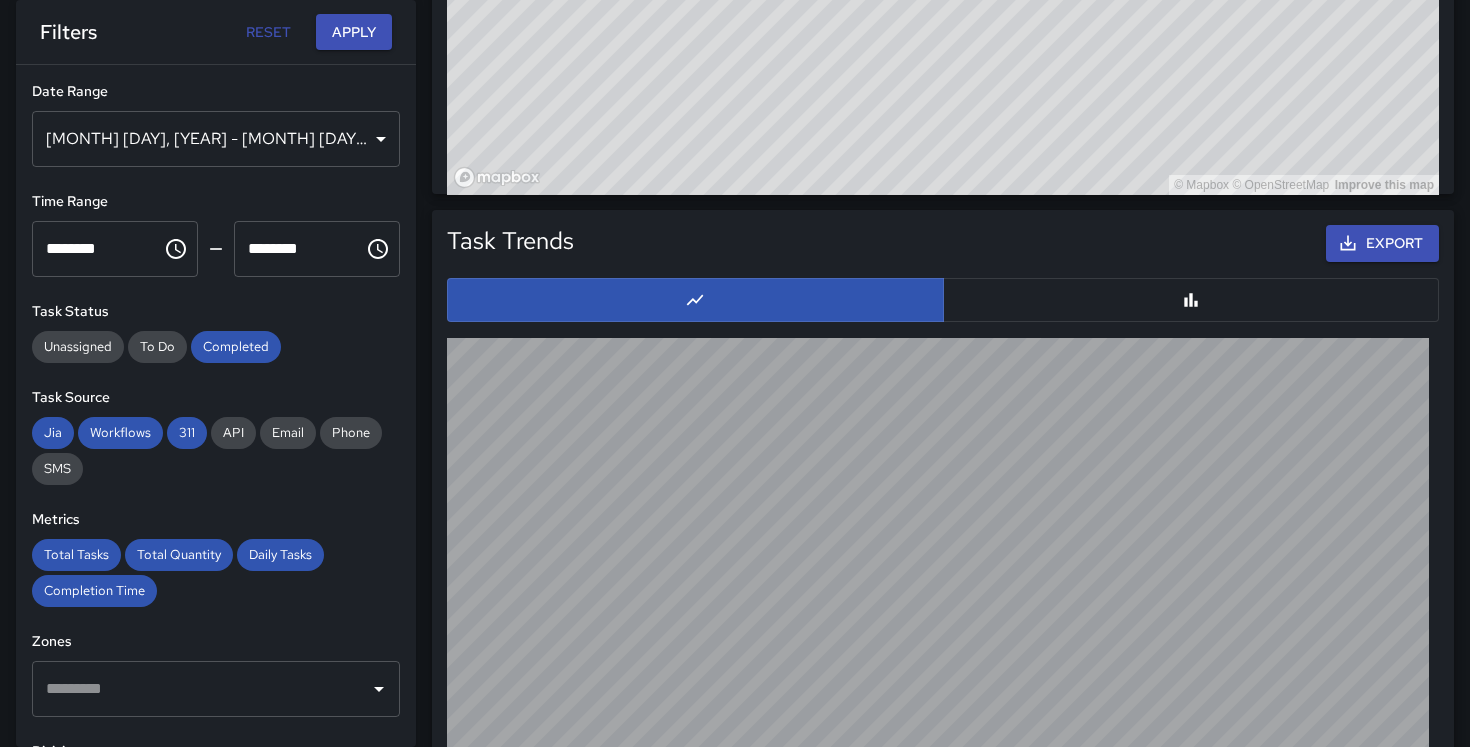 scroll, scrollTop: 1864, scrollLeft: 0, axis: vertical 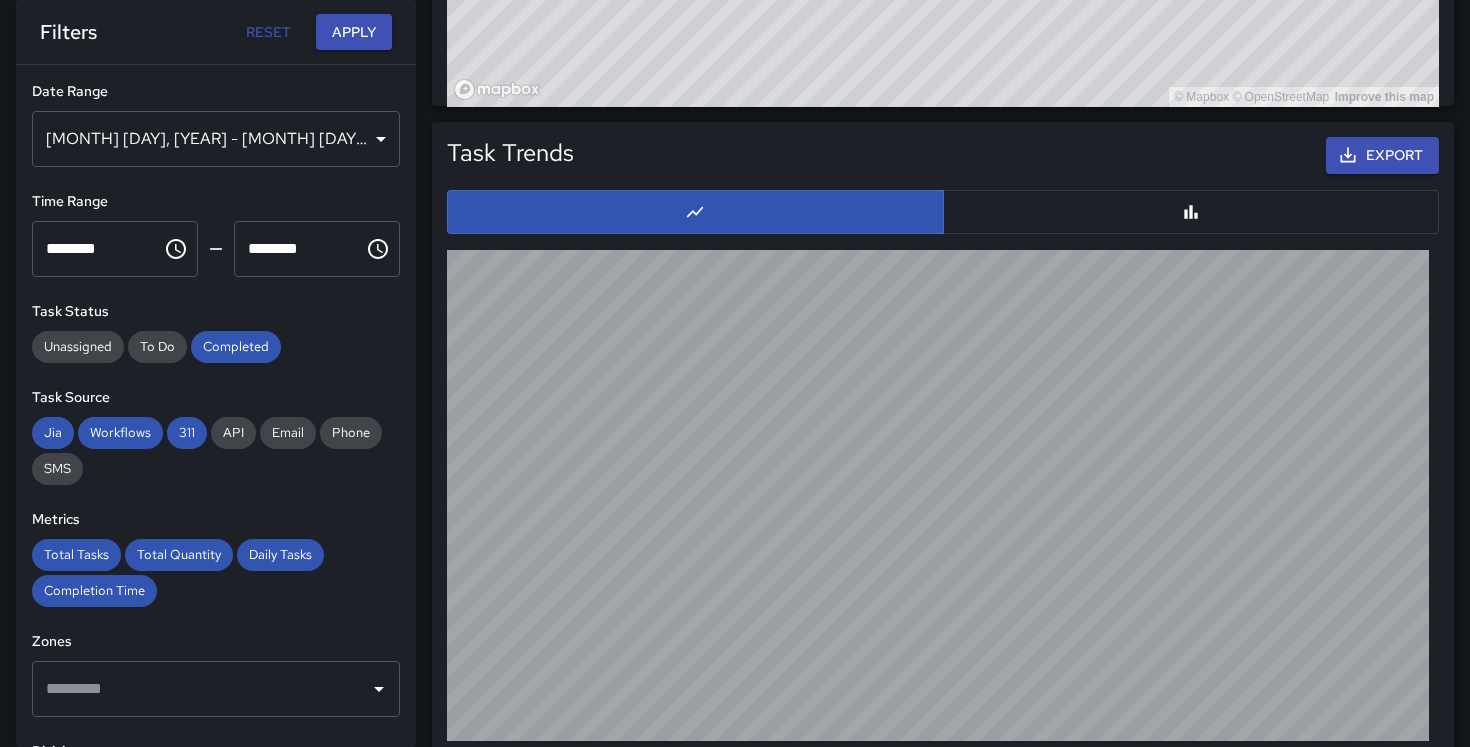 click on "[MONTH] [DAY], [YEAR] - [MONTH] [DAY], [YEAR]" at bounding box center (216, 139) 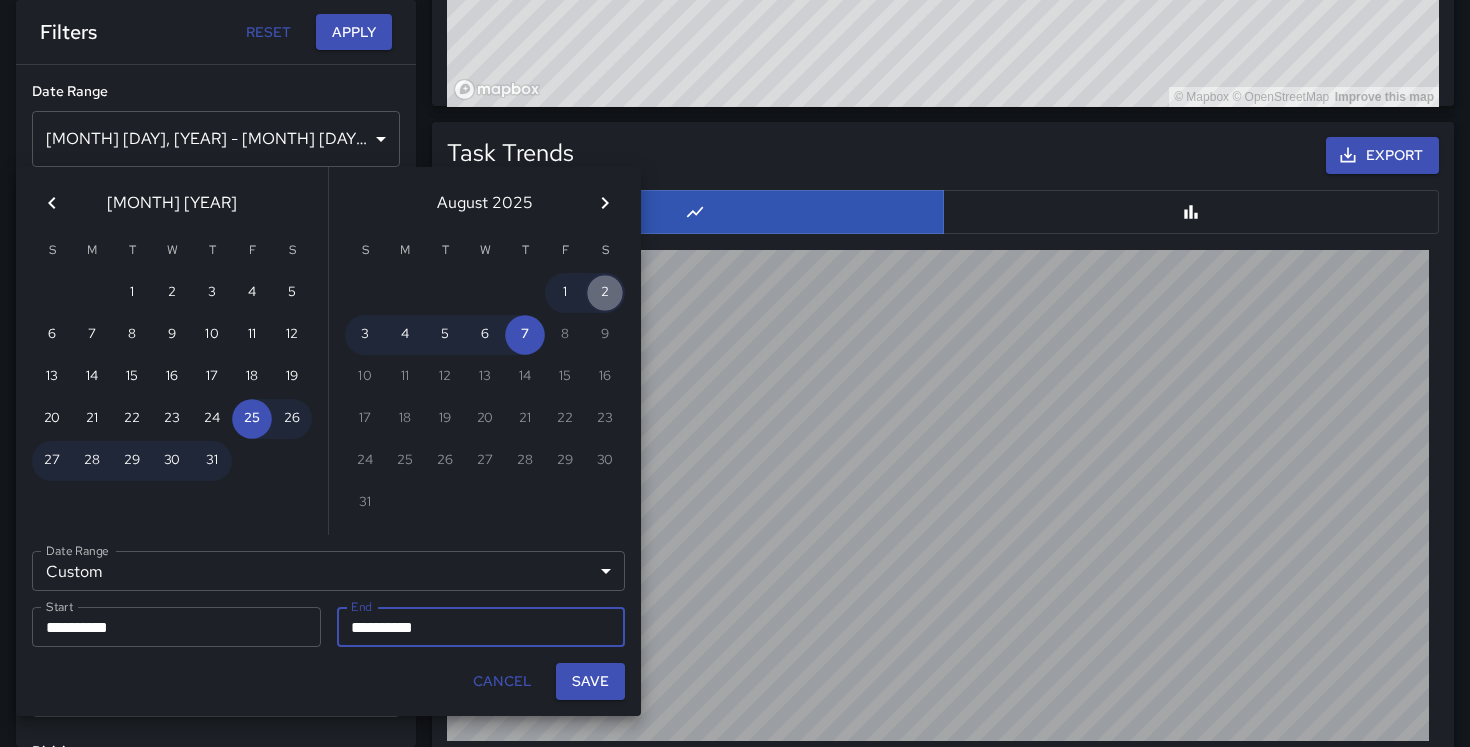 click on "2" at bounding box center [605, 293] 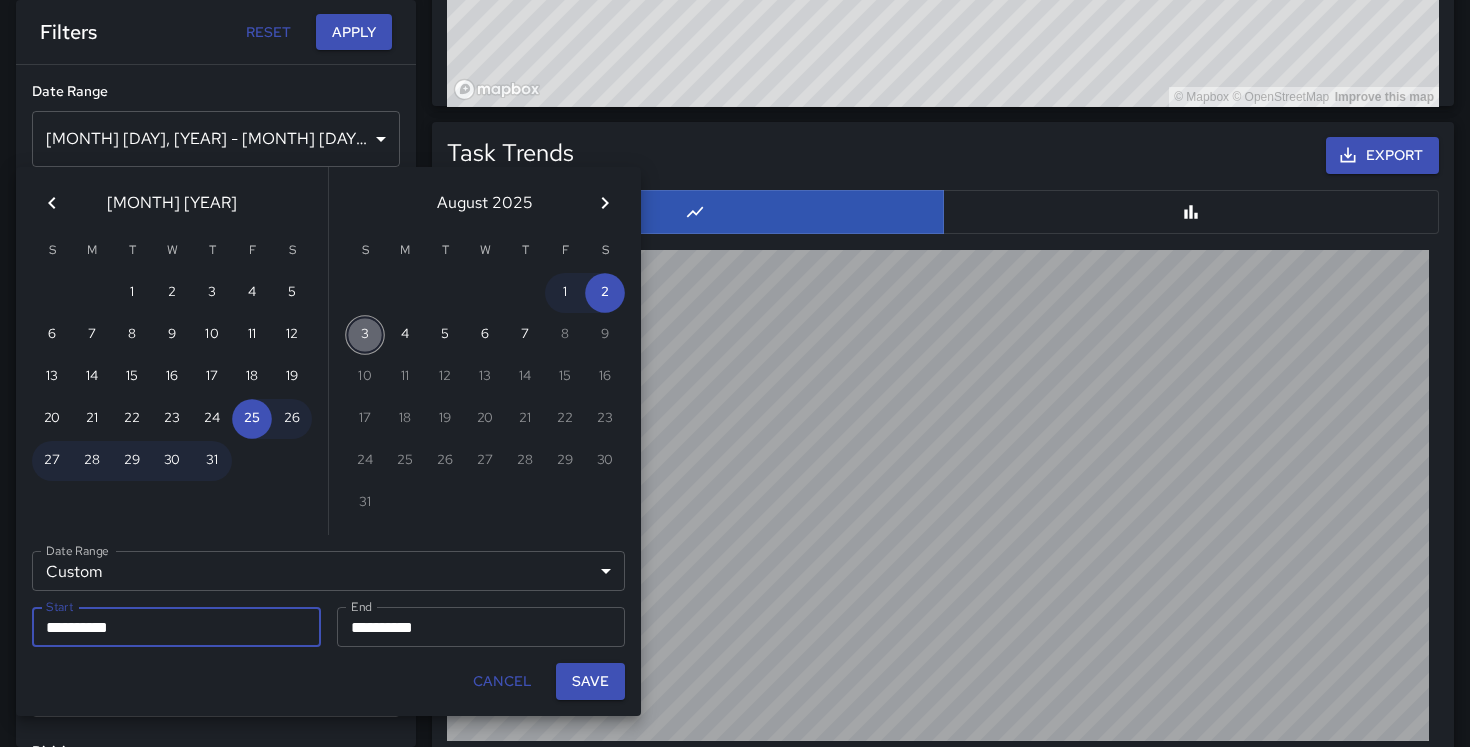 click on "3" at bounding box center [365, 335] 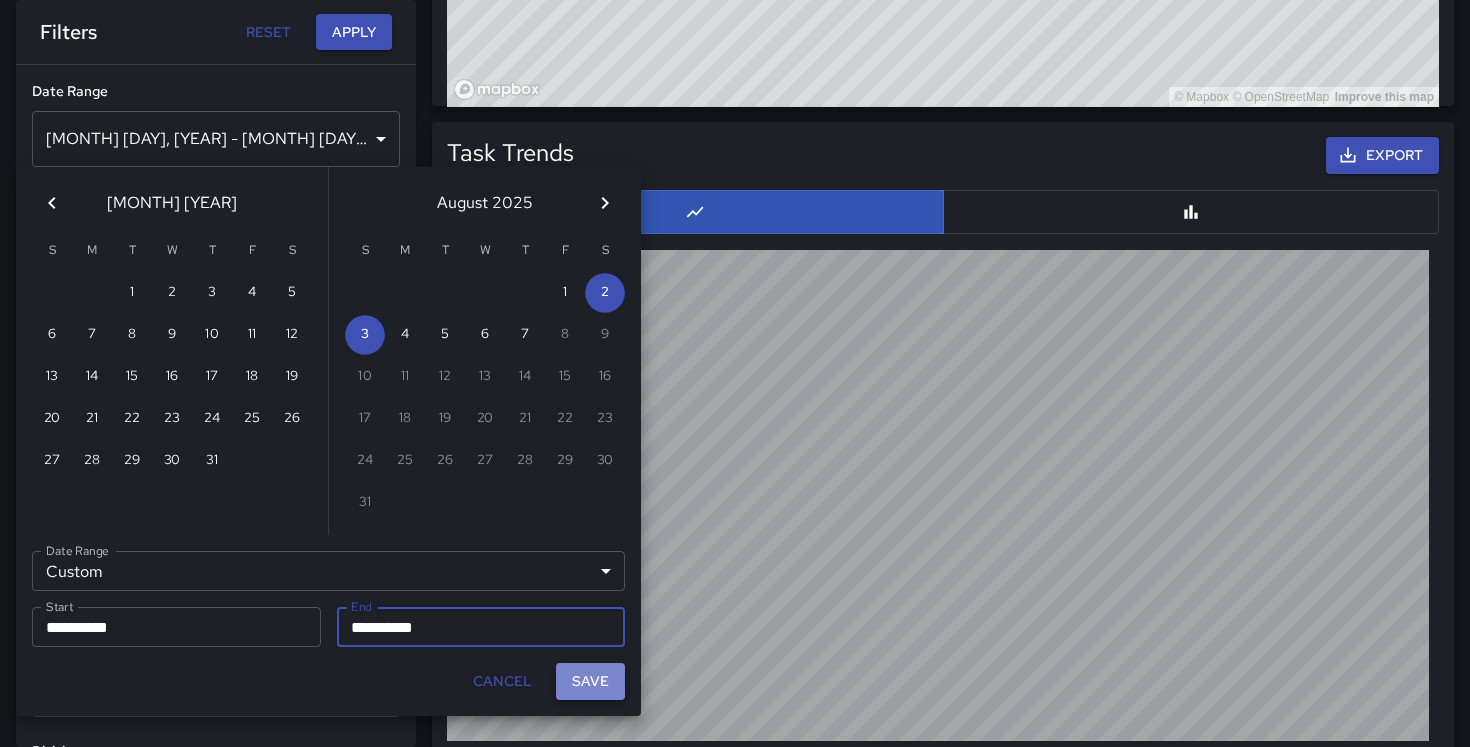 click on "Save" at bounding box center (590, 681) 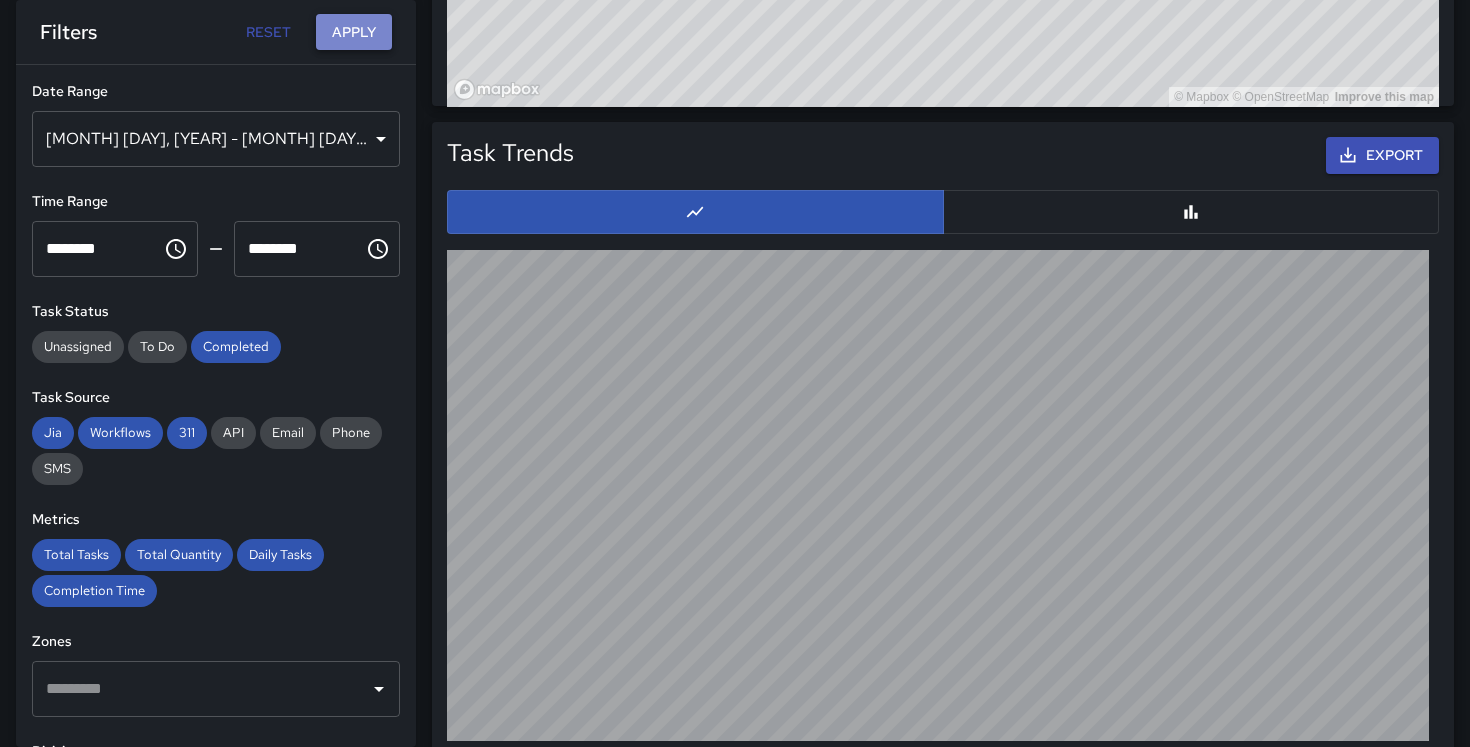 click on "Apply" at bounding box center (354, 32) 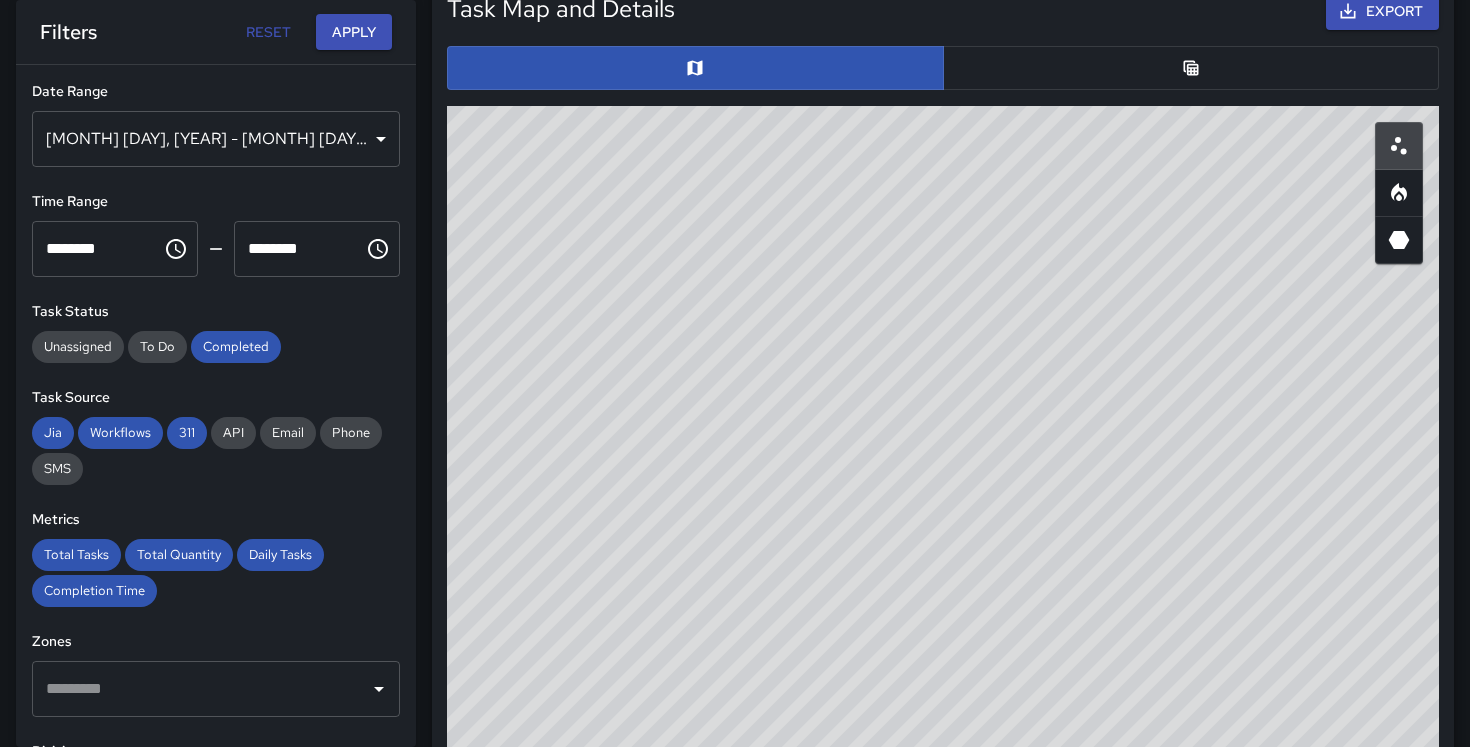 scroll, scrollTop: 1119, scrollLeft: 0, axis: vertical 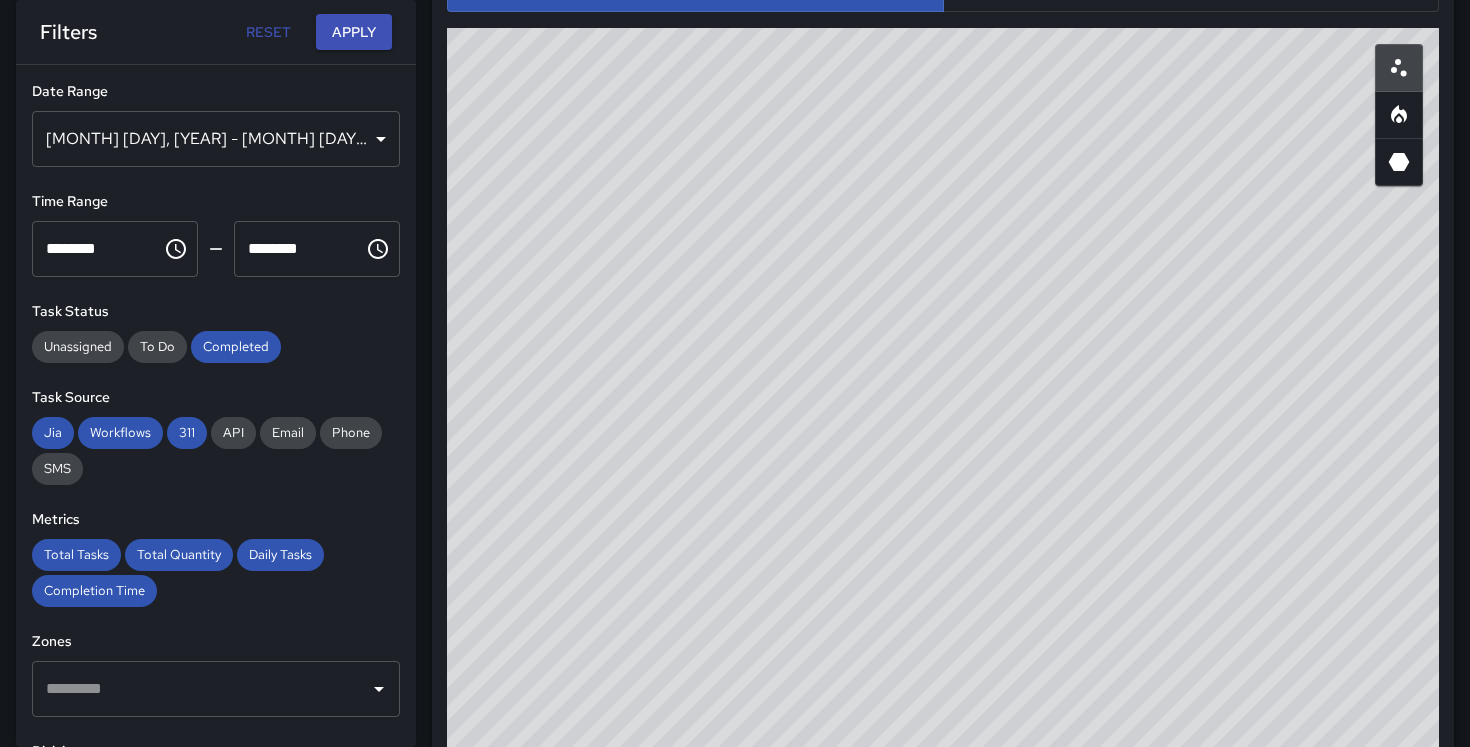 click on "[MONTH] [DAY], [YEAR] - [MONTH] [DAY], [YEAR]" at bounding box center (216, 139) 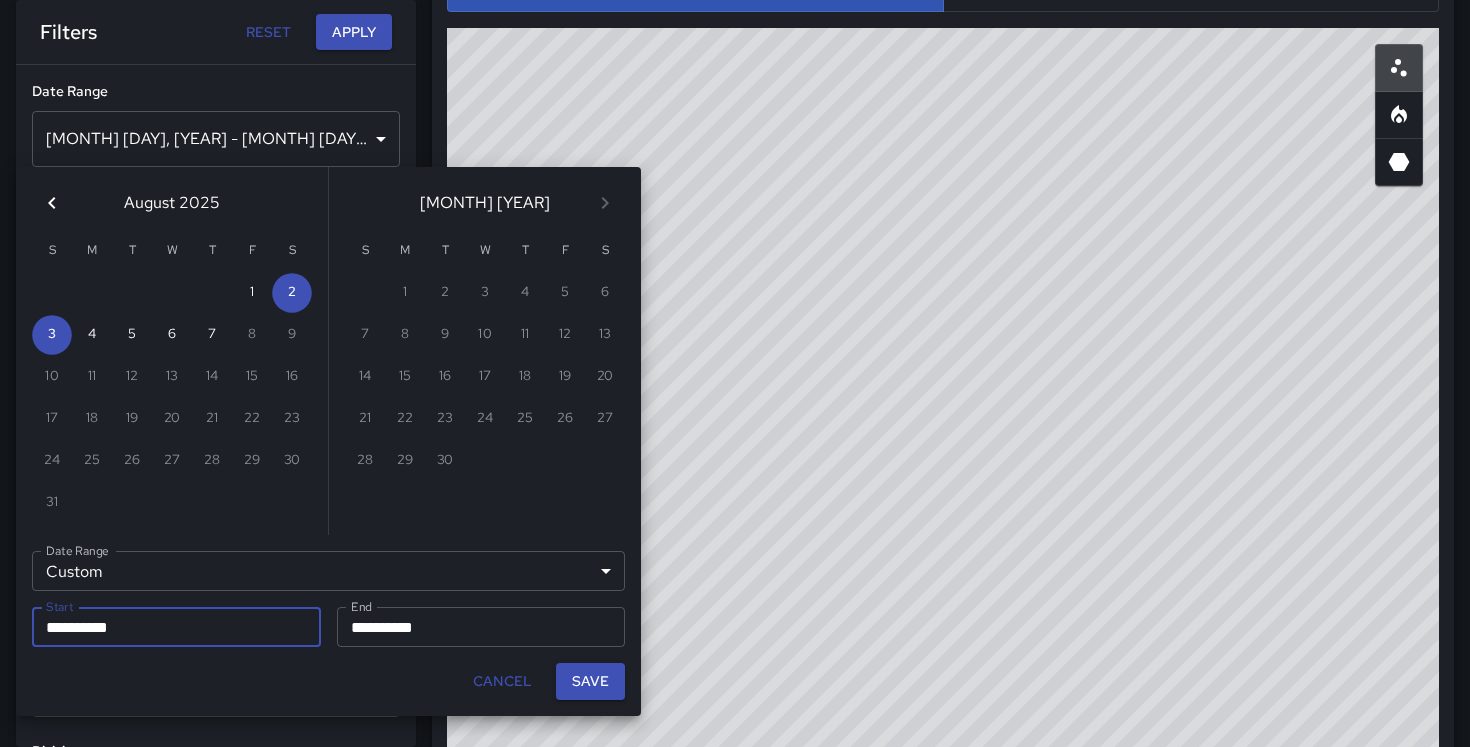 click on "**********" at bounding box center (169, 627) 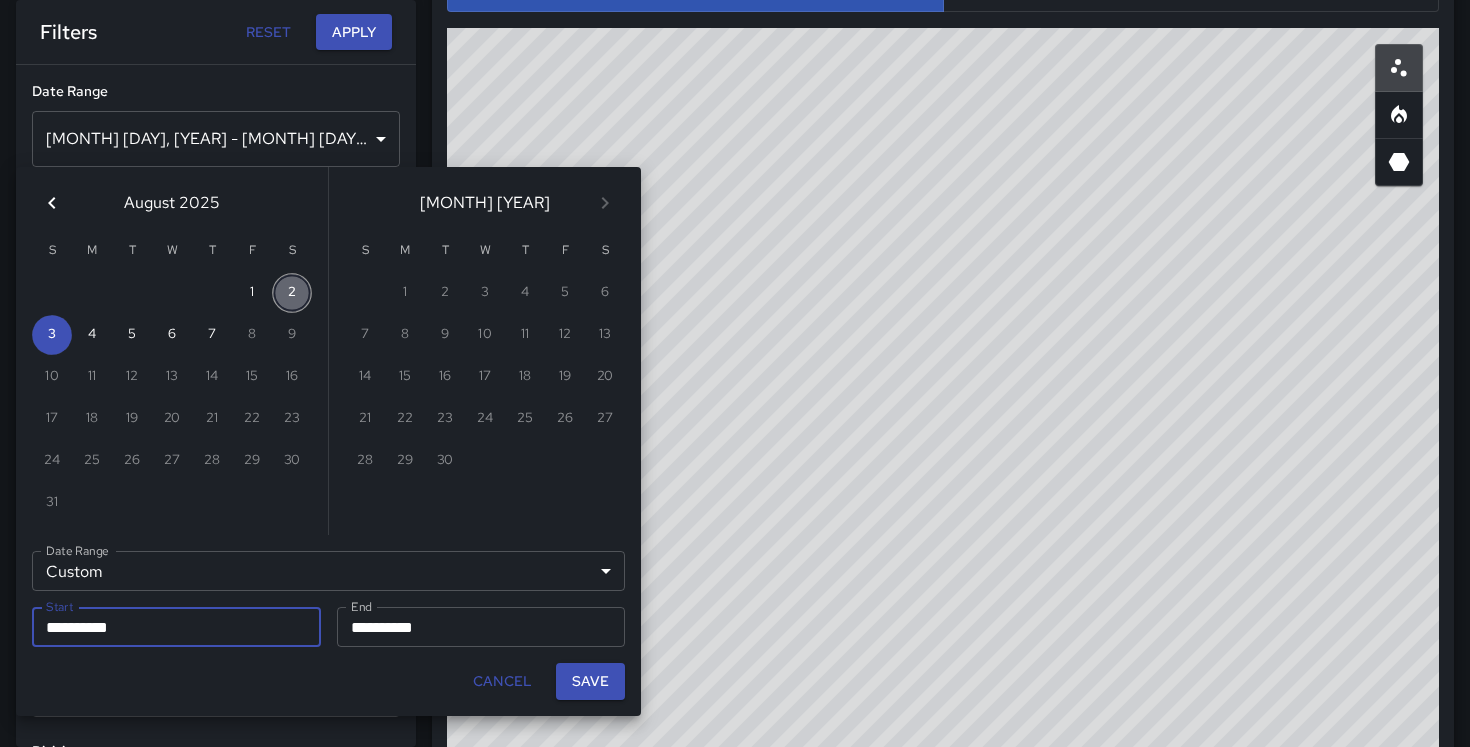 click on "2" at bounding box center (292, 293) 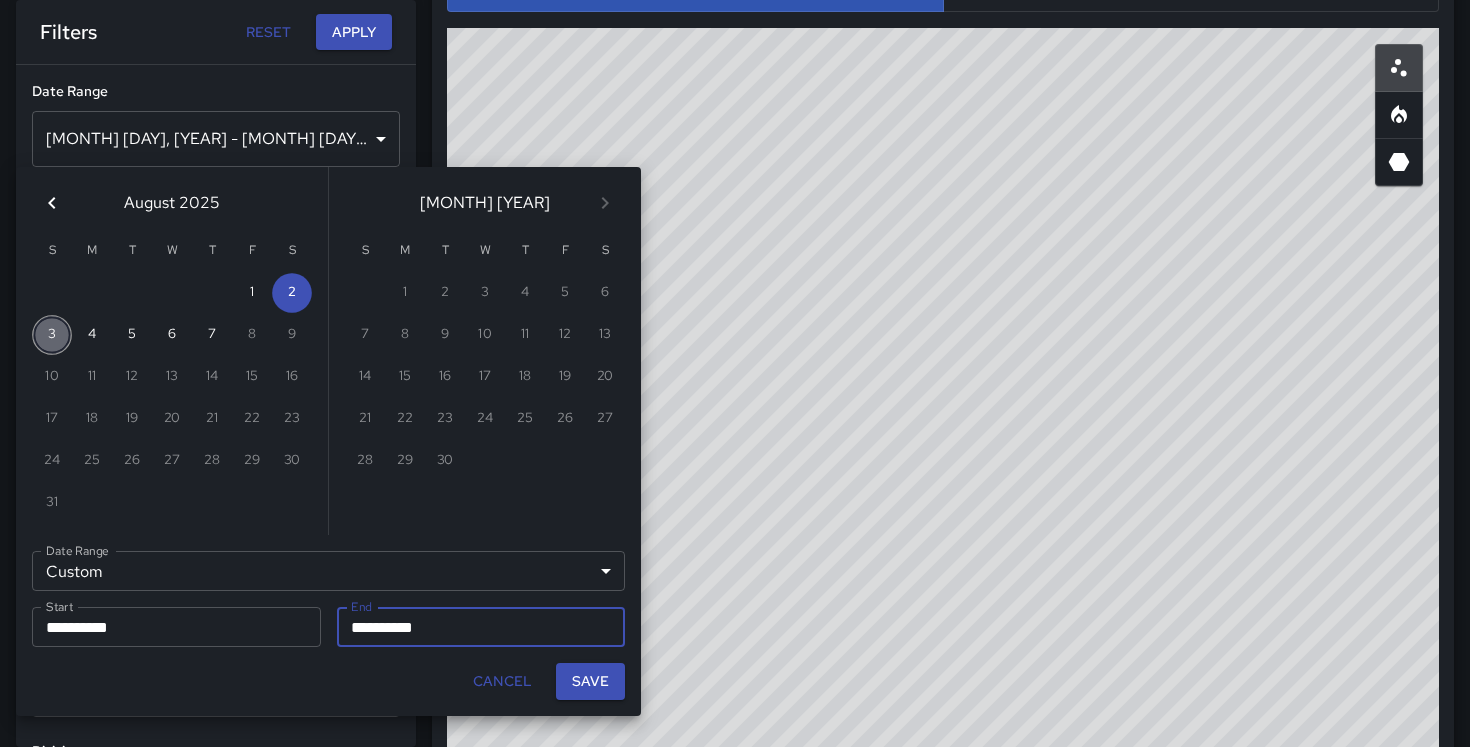 click on "3" at bounding box center [52, 335] 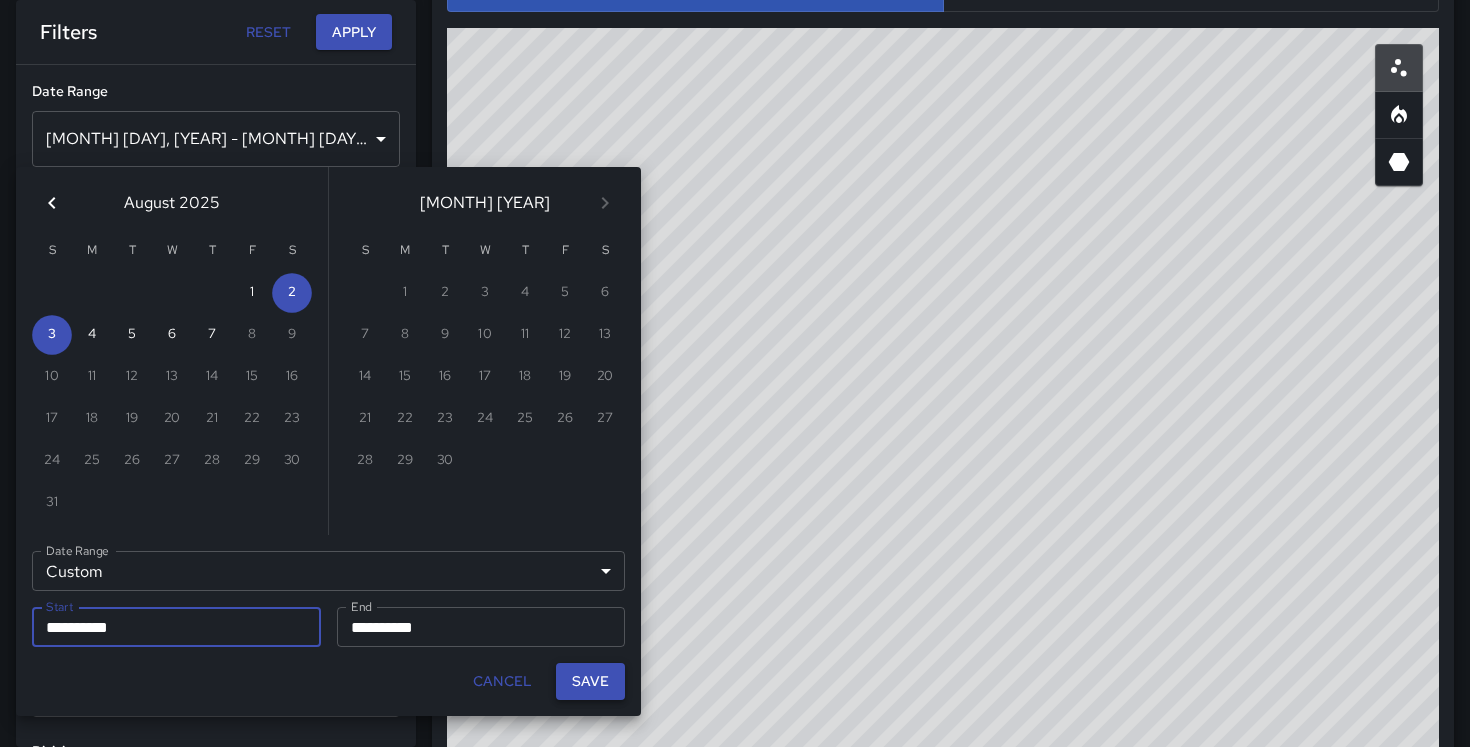 click on "Save" at bounding box center (590, 681) 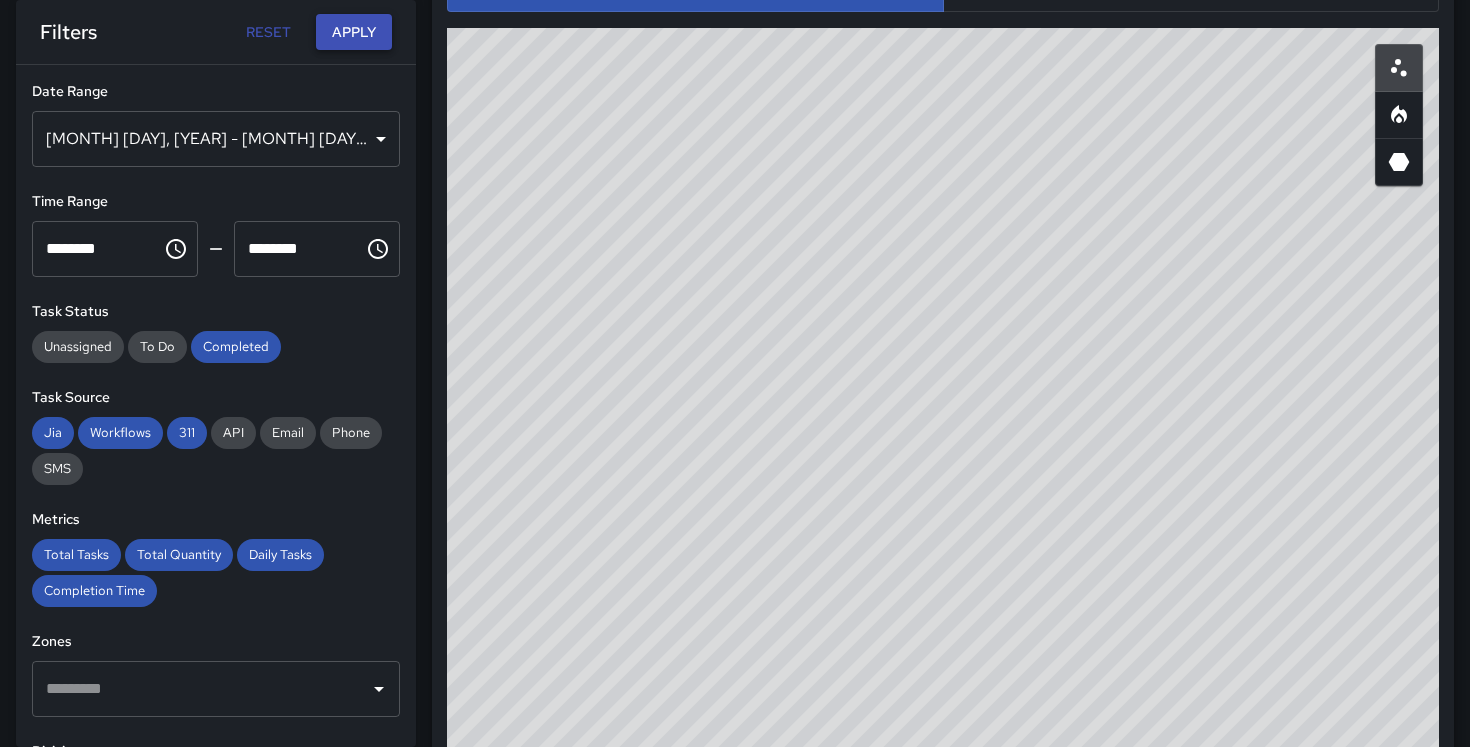 click on "Apply" at bounding box center [354, 32] 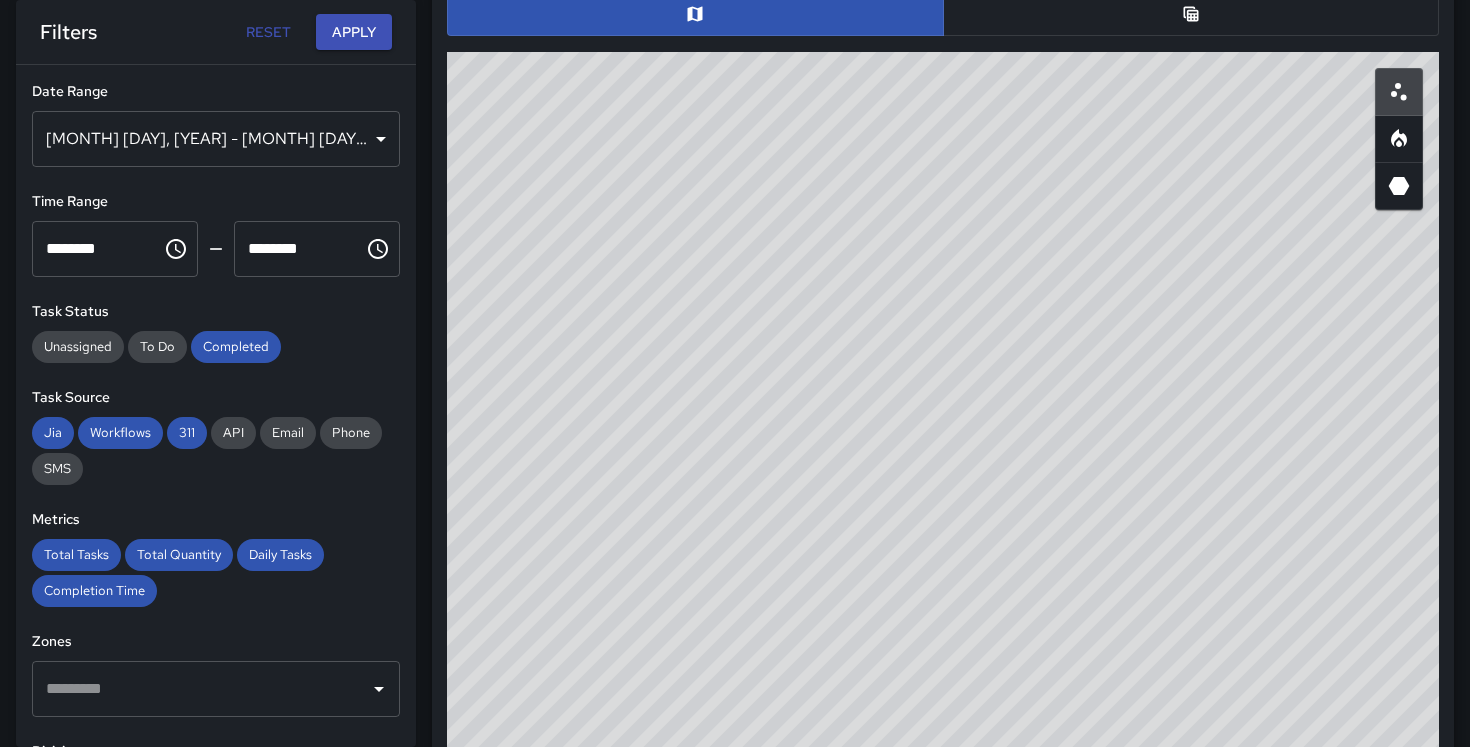 drag, startPoint x: 788, startPoint y: 341, endPoint x: 728, endPoint y: 219, distance: 135.95587 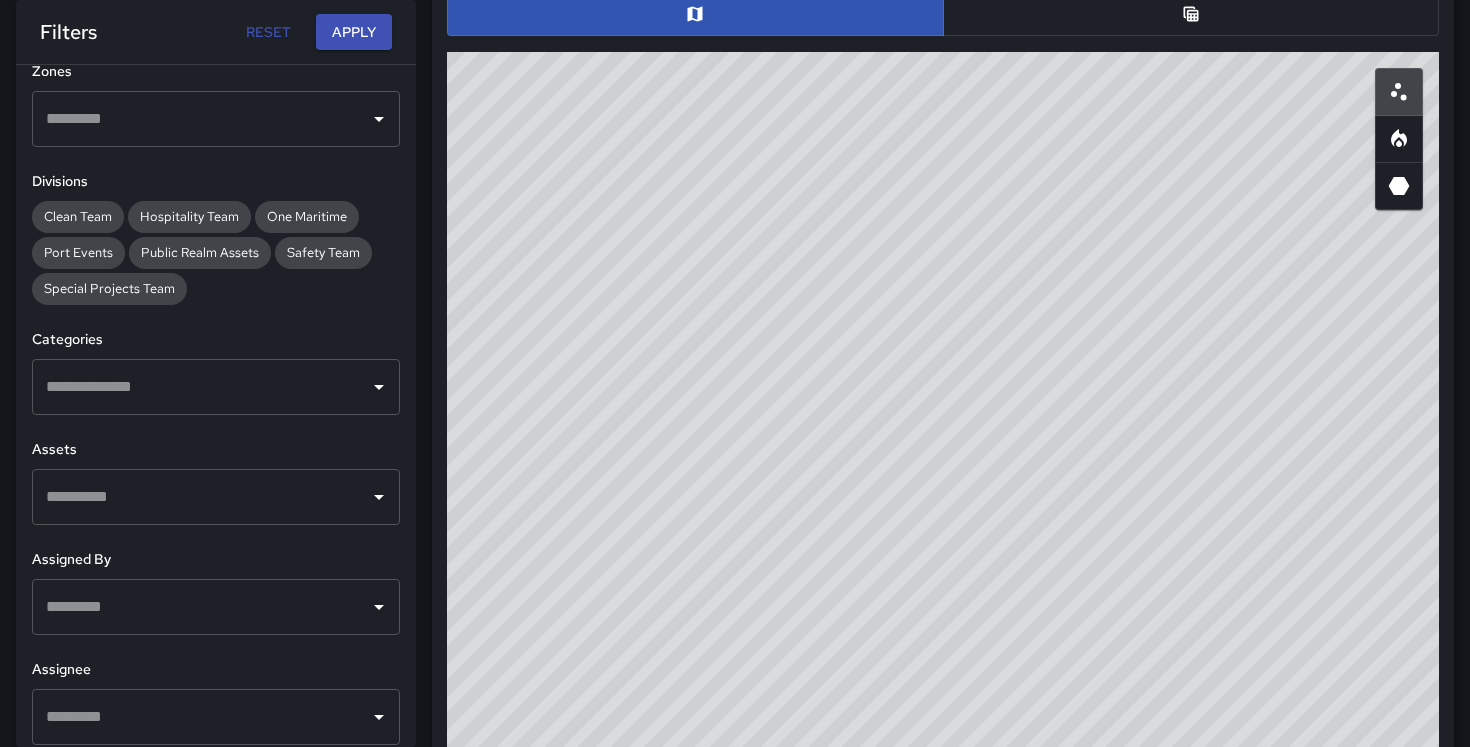 scroll, scrollTop: 572, scrollLeft: 0, axis: vertical 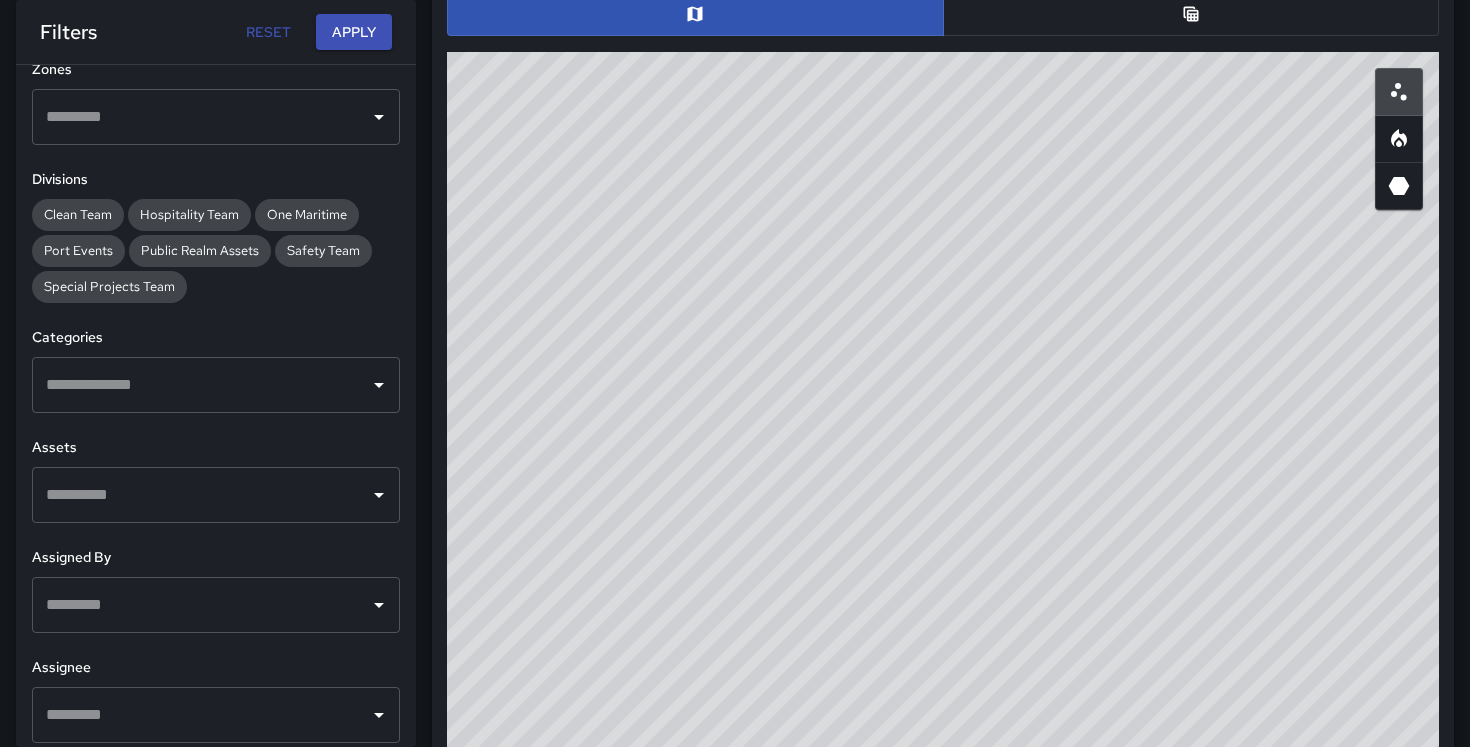 click at bounding box center (201, 385) 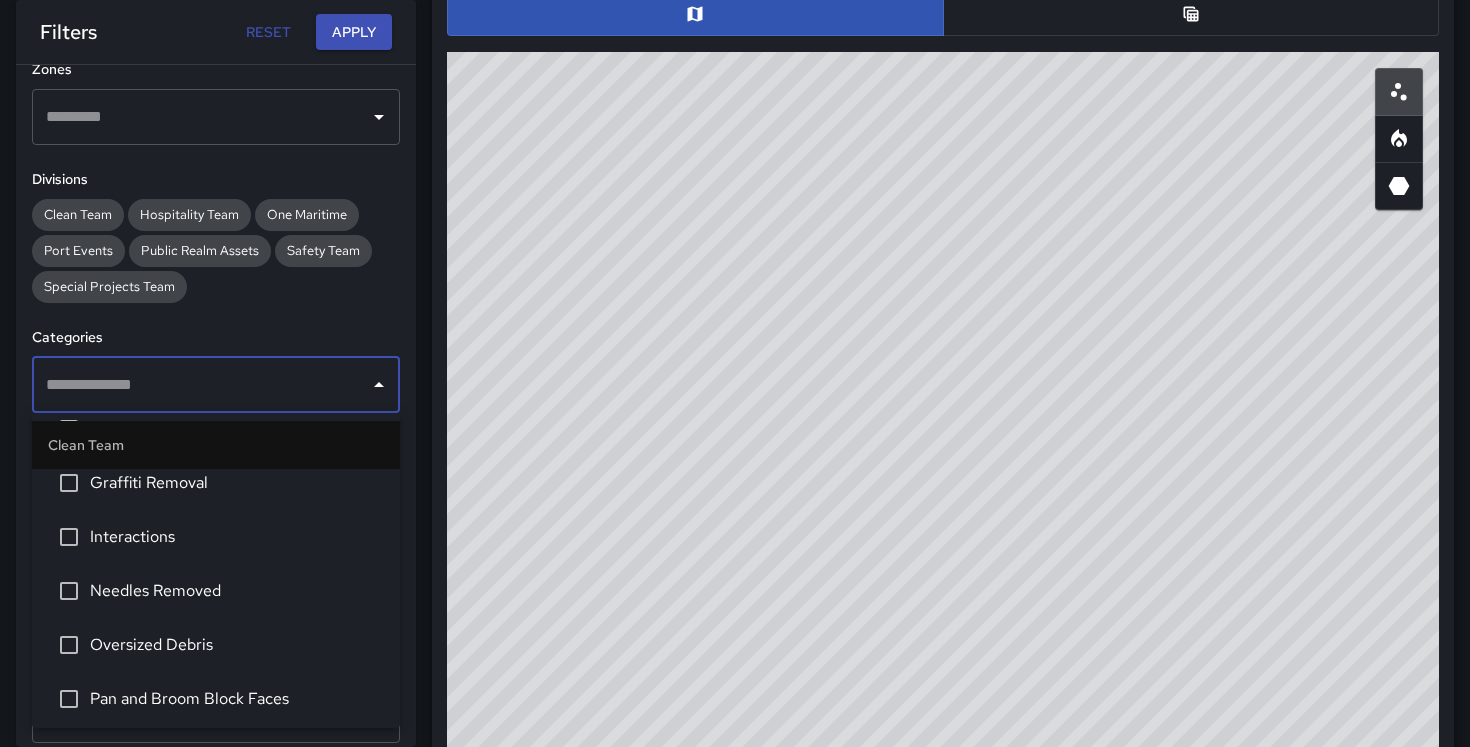 click on "Needles Removed" at bounding box center [237, 591] 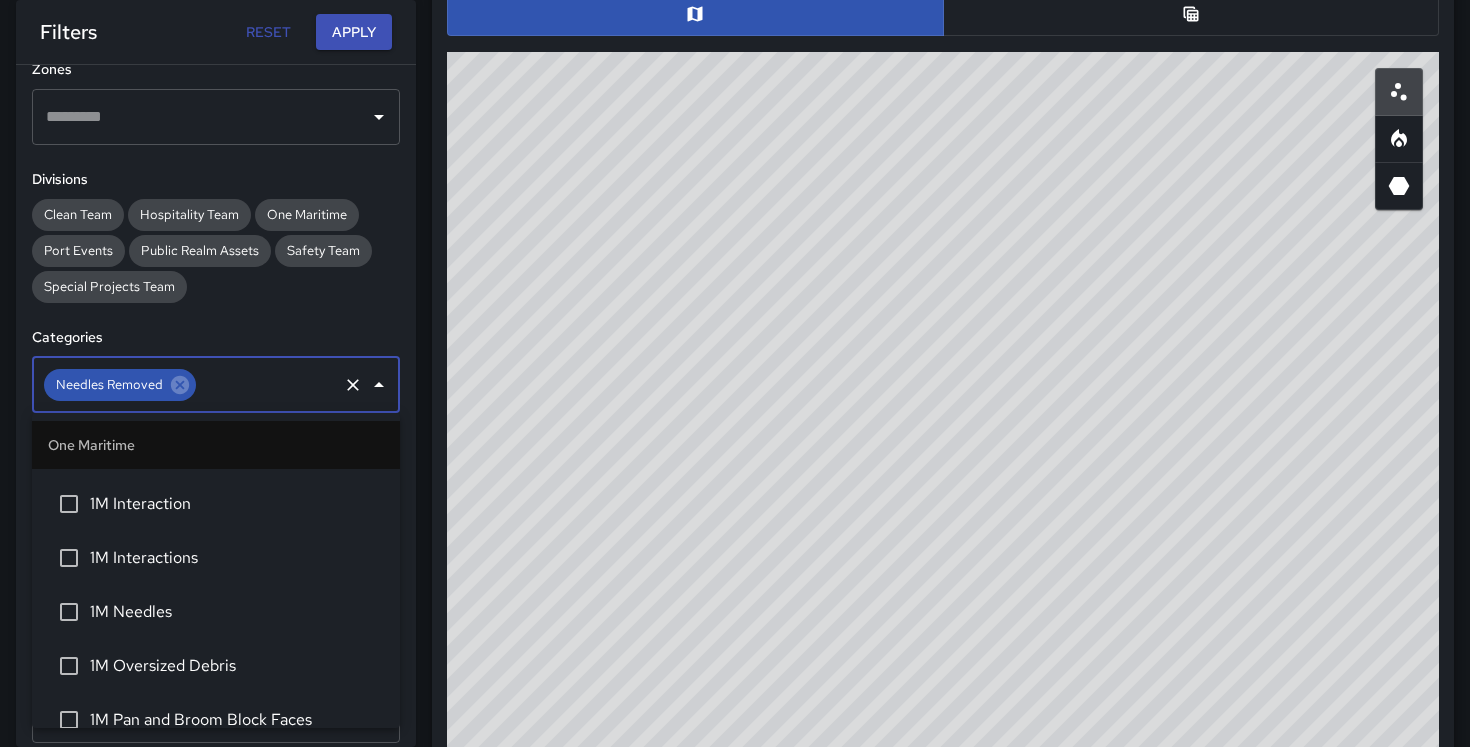 scroll, scrollTop: 1671, scrollLeft: 0, axis: vertical 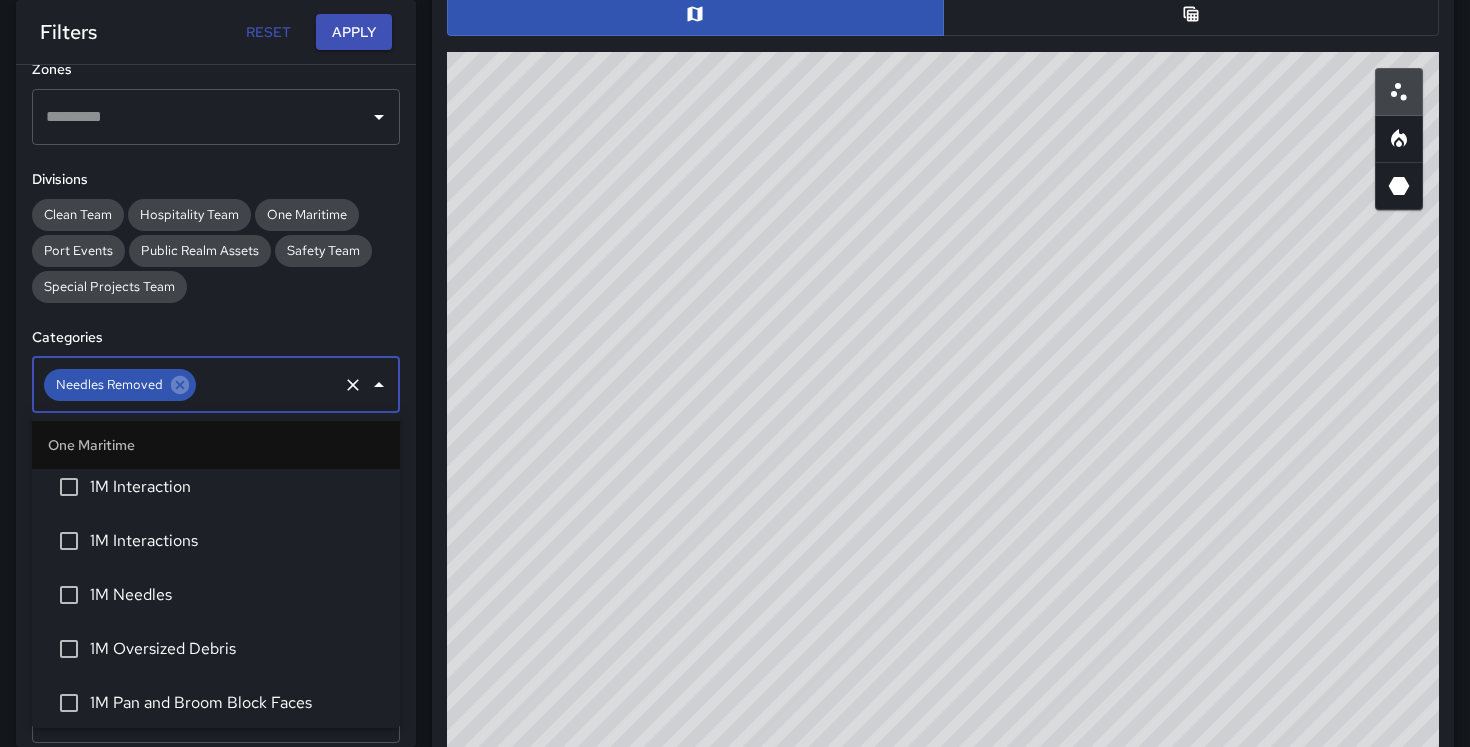 click on "1M Needles" at bounding box center (237, 595) 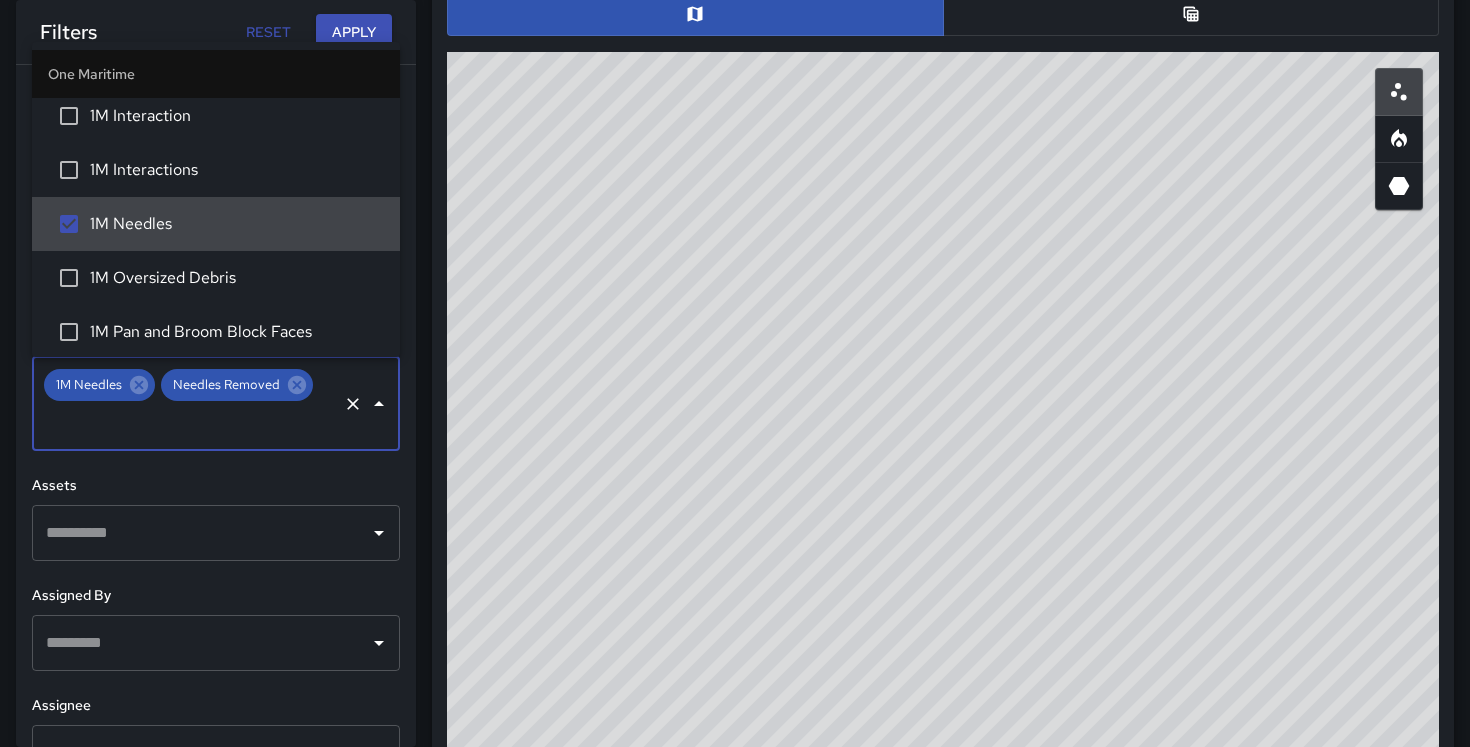 scroll, scrollTop: 621, scrollLeft: 0, axis: vertical 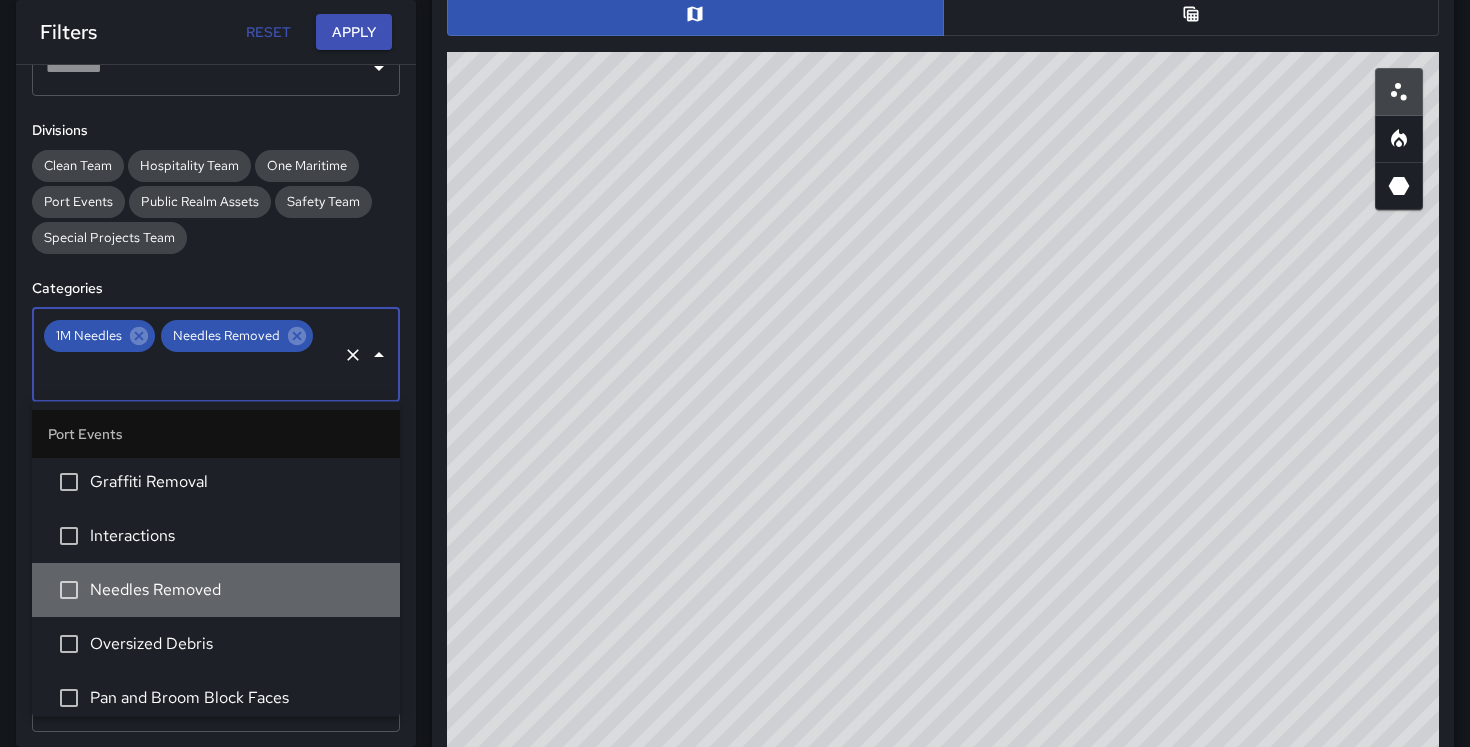 click on "Needles Removed" at bounding box center (237, 591) 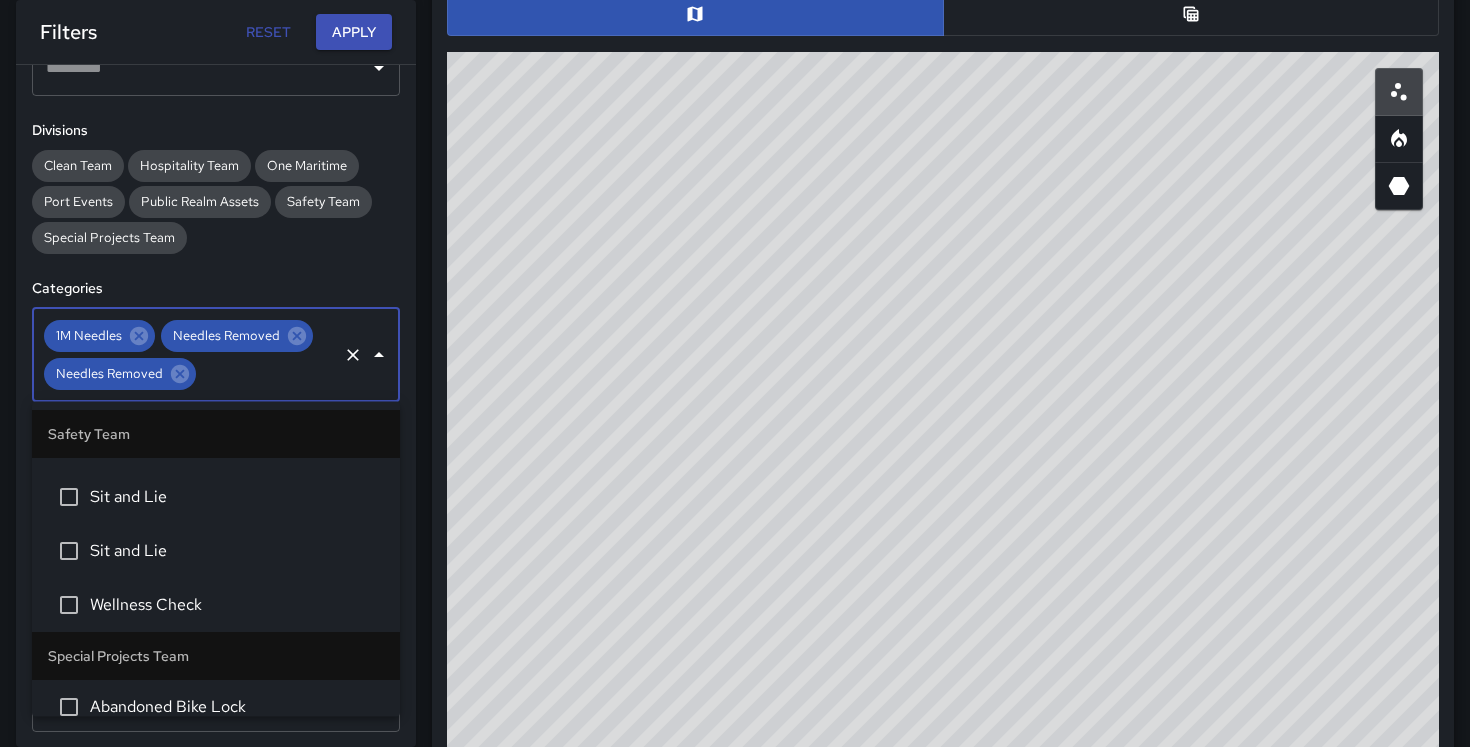 scroll, scrollTop: 4292, scrollLeft: 0, axis: vertical 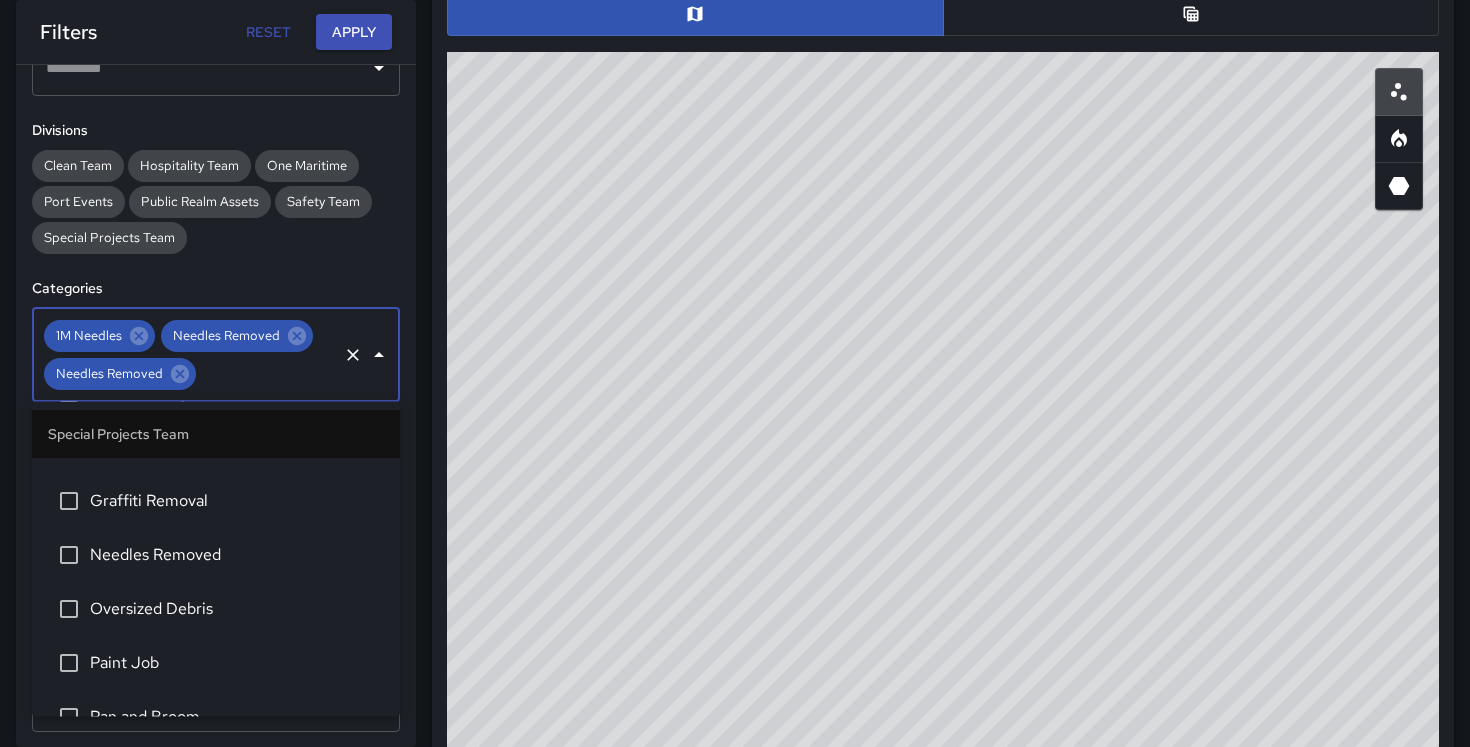 click on "Needles Removed" at bounding box center [237, 556] 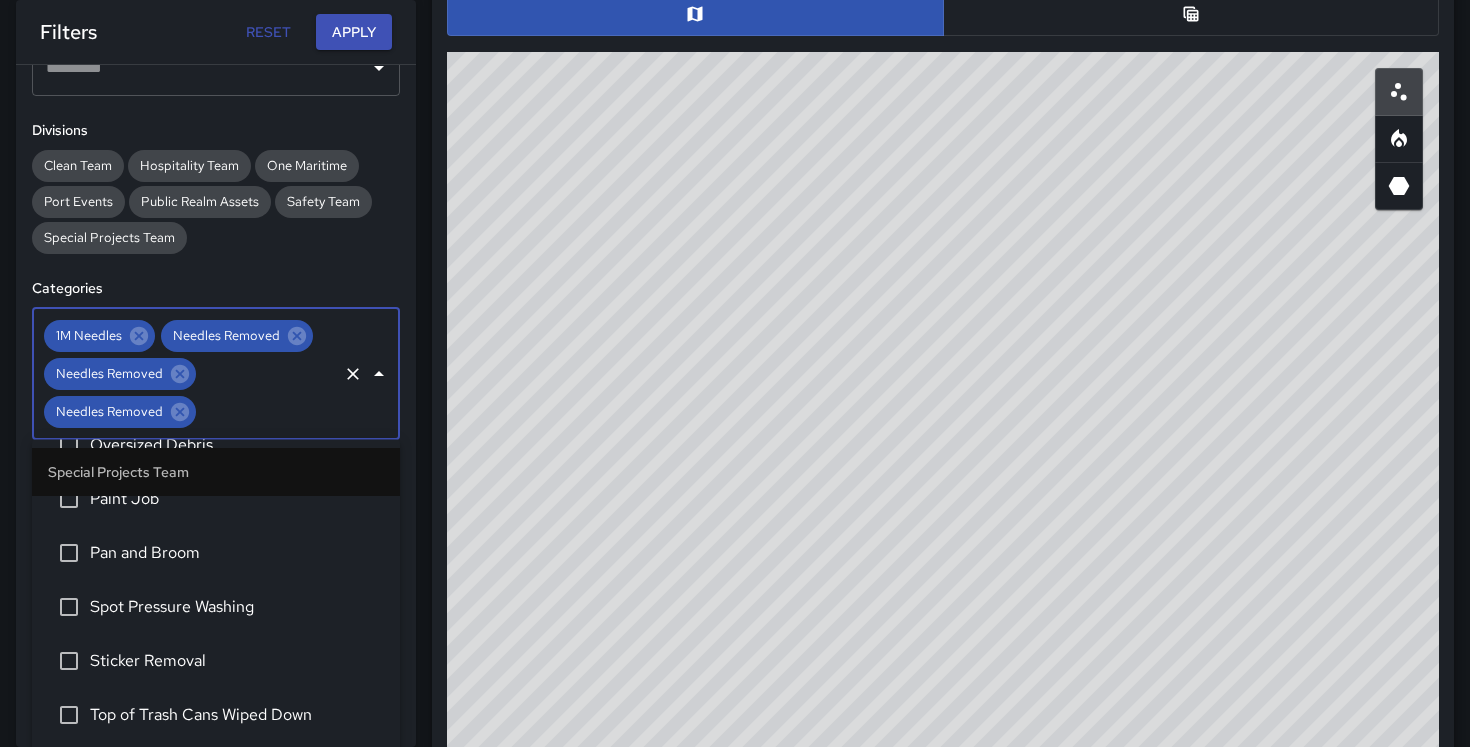 scroll, scrollTop: 4897, scrollLeft: 0, axis: vertical 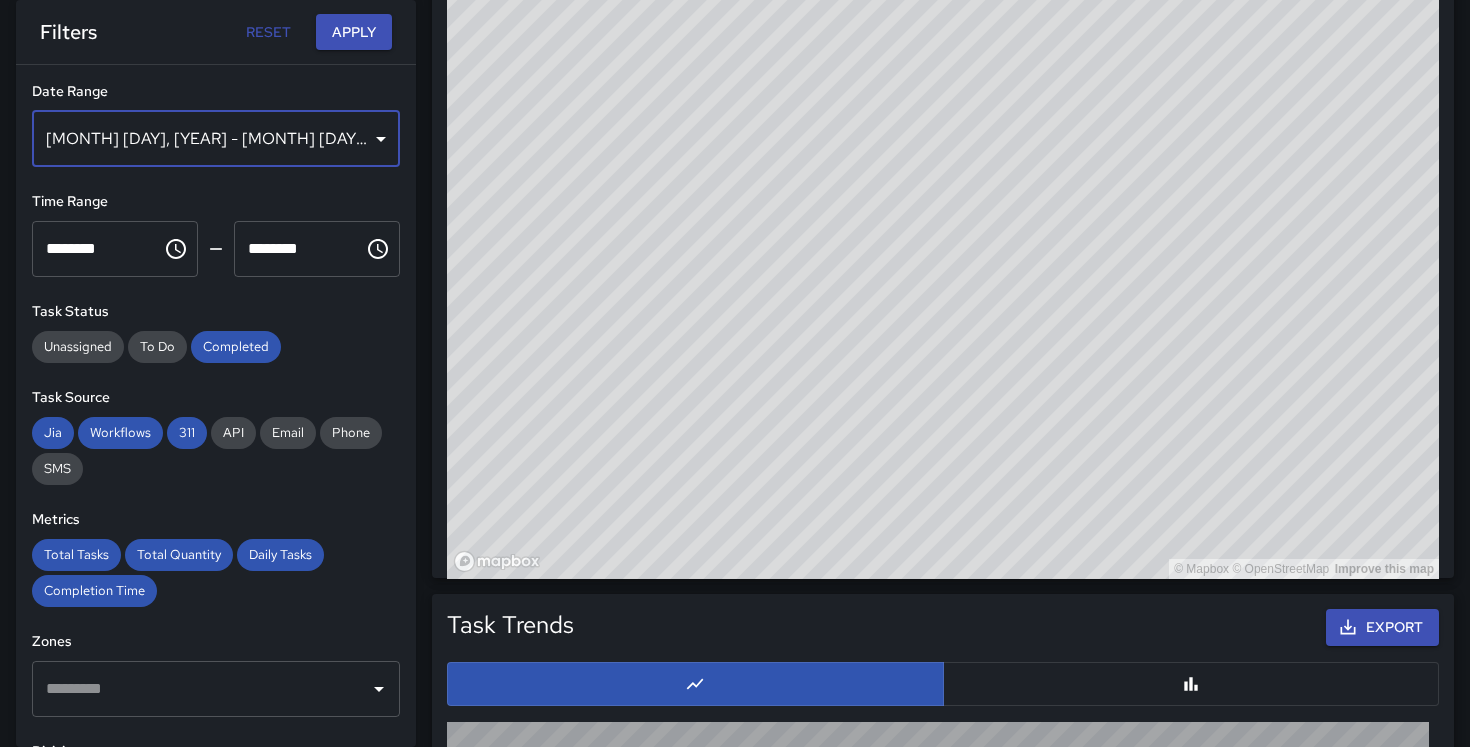 click on "[MONTH] [DAY], [YEAR] - [MONTH] [DAY], [YEAR]" at bounding box center (216, 139) 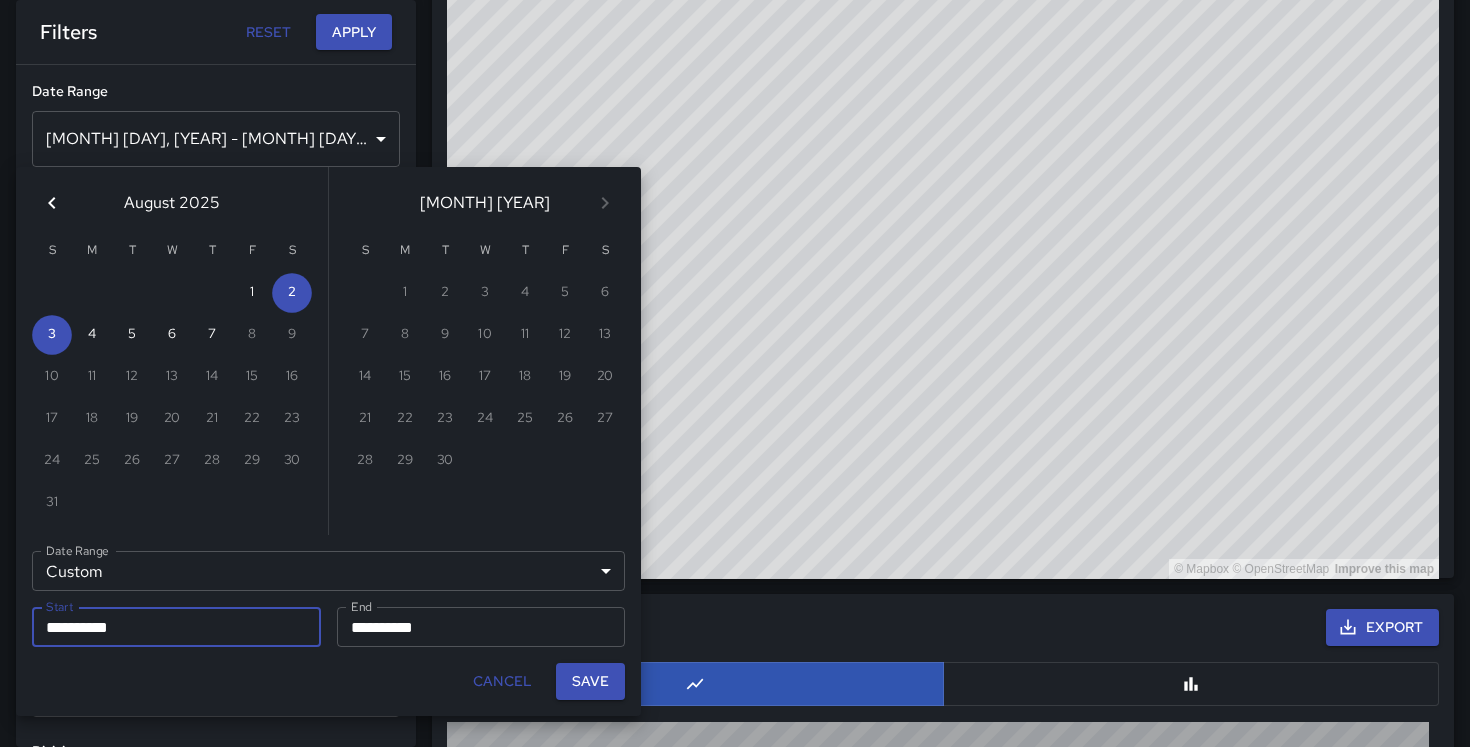 click 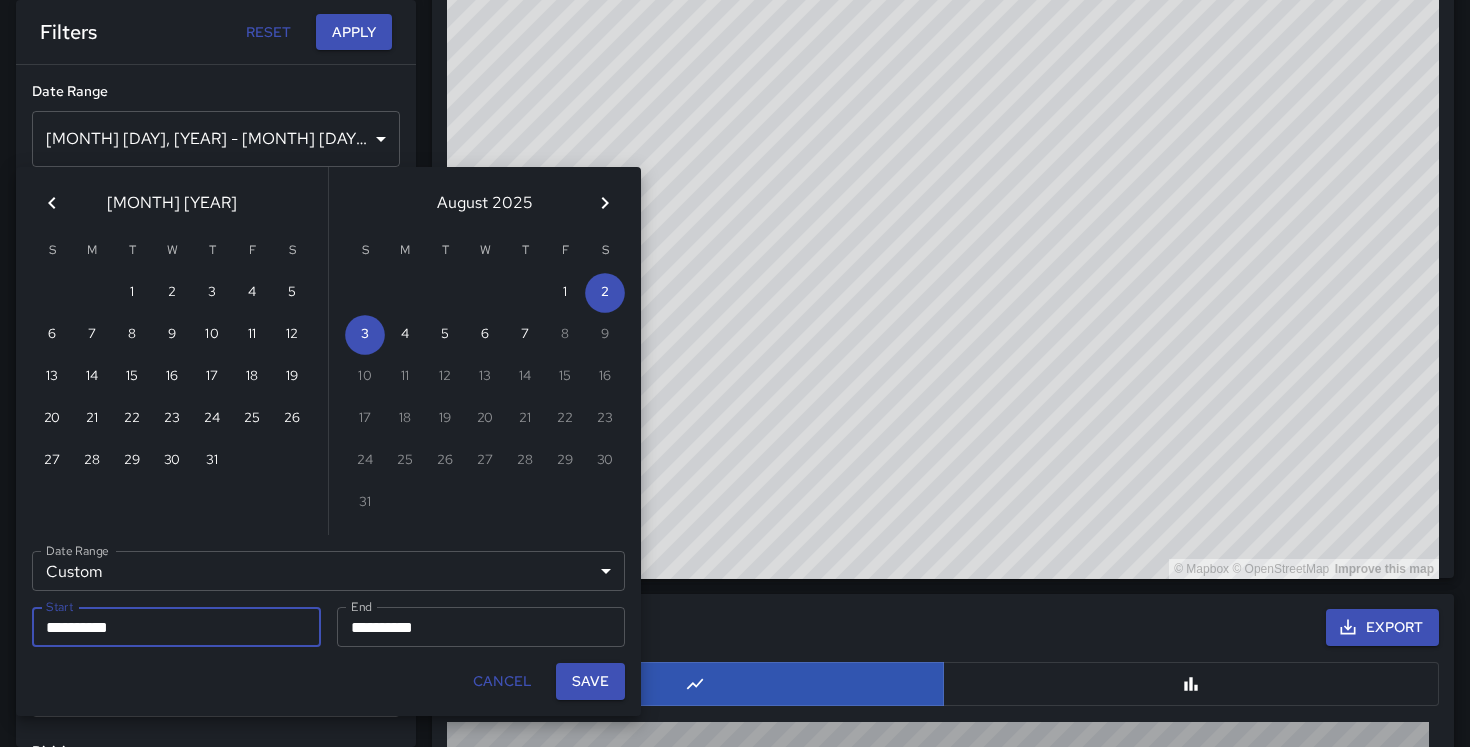 click 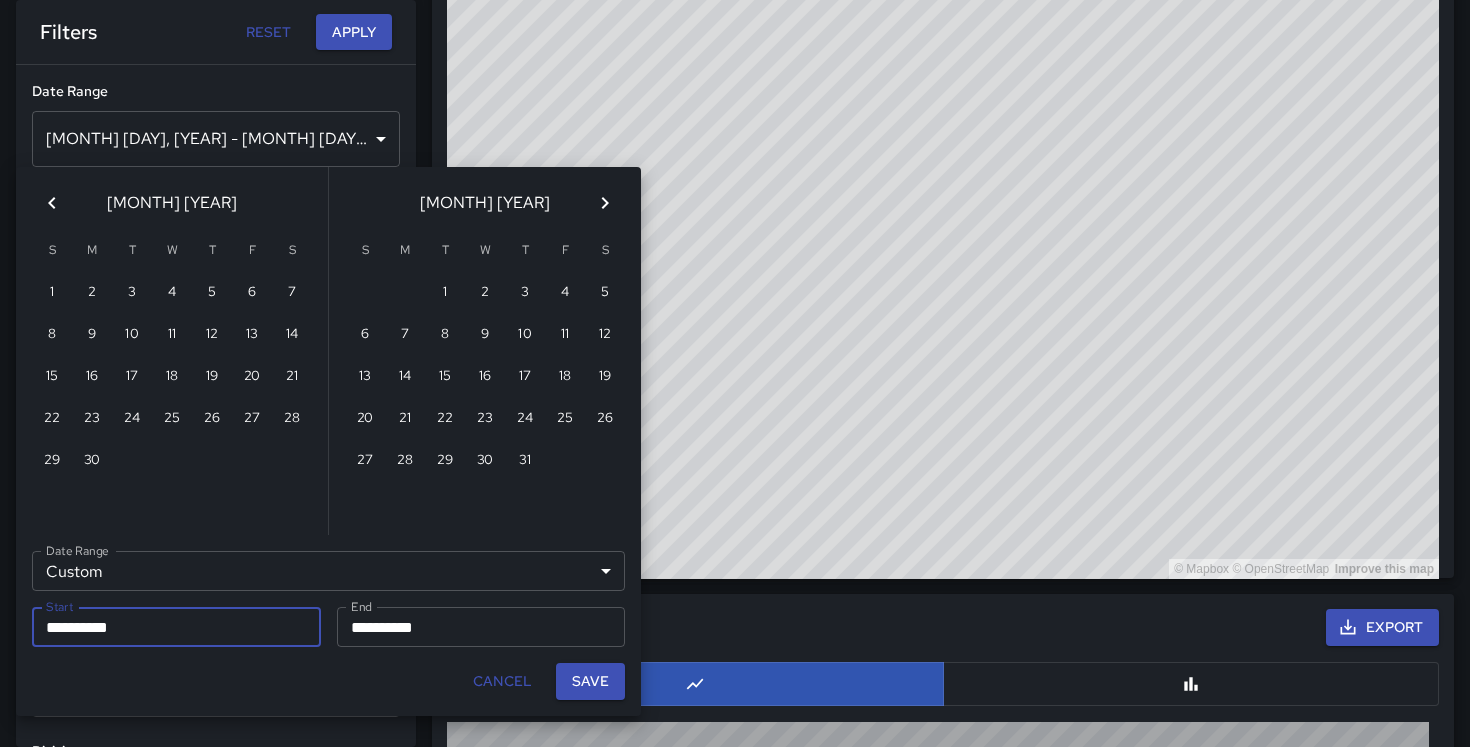 click 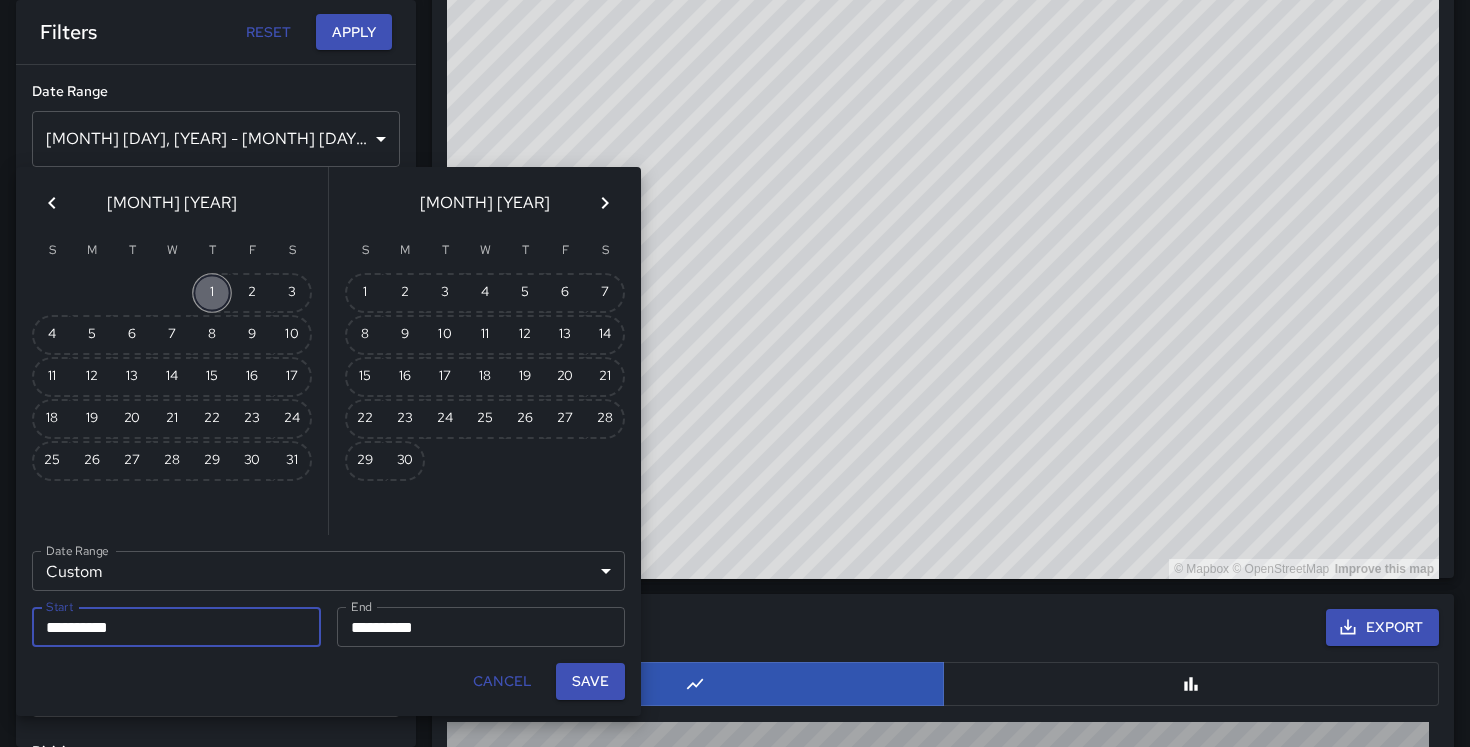 click on "1" at bounding box center [212, 293] 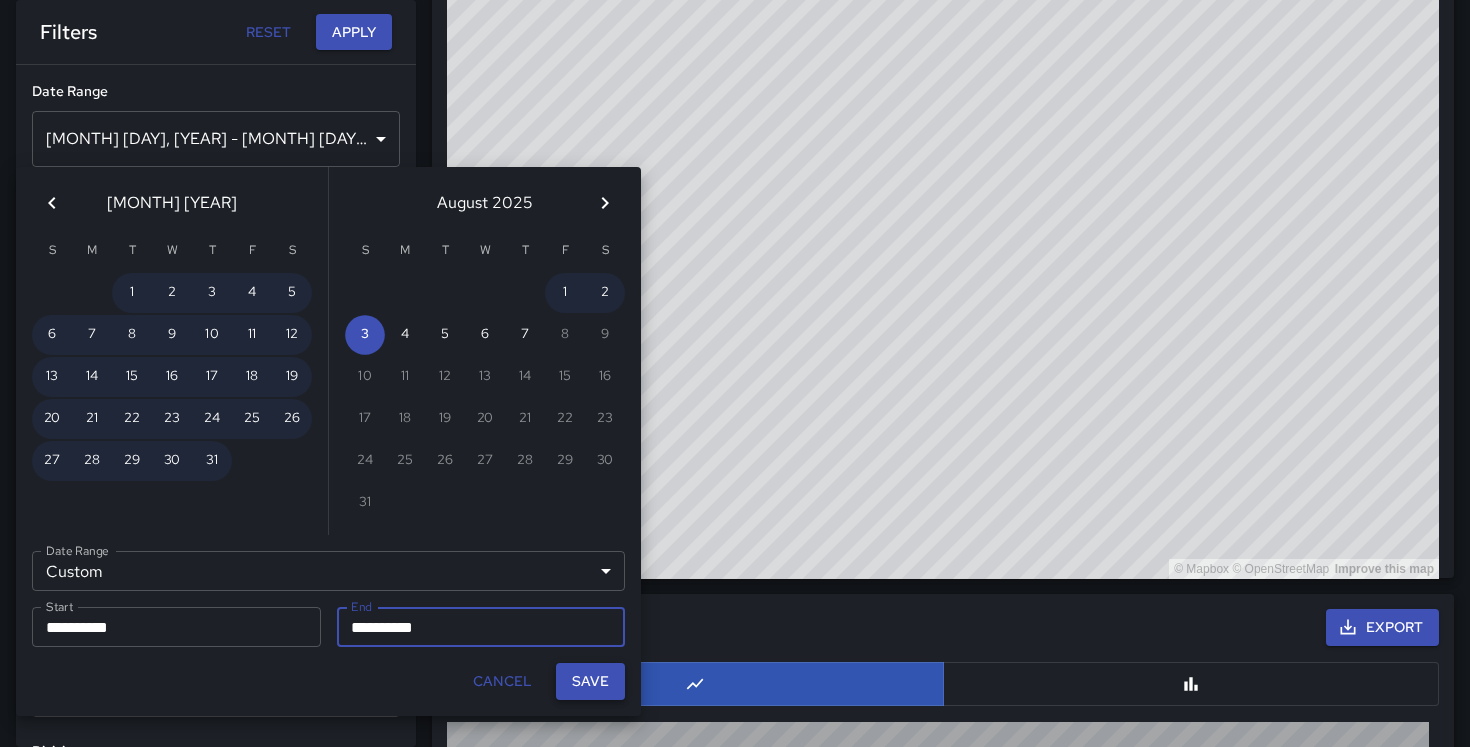 click on "Save" at bounding box center [590, 681] 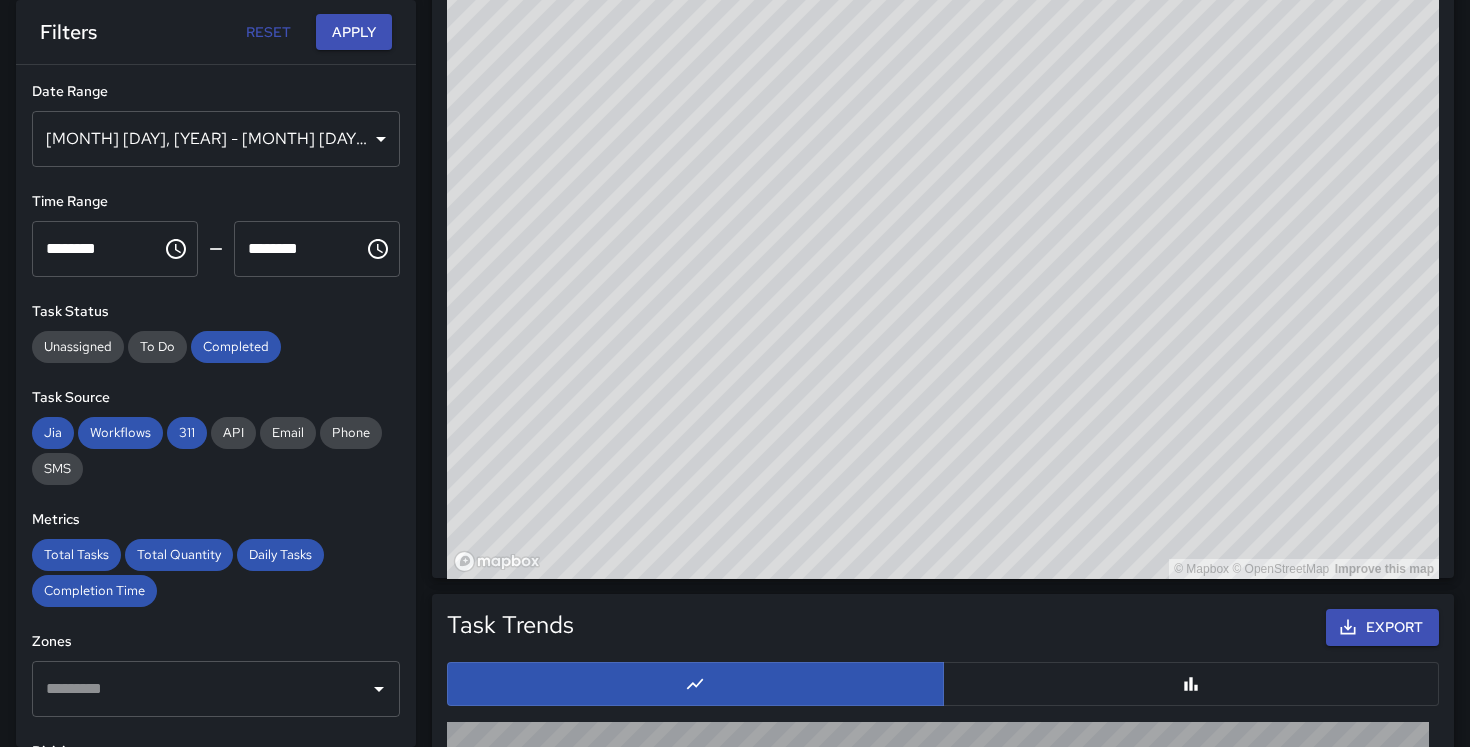 scroll, scrollTop: 621, scrollLeft: 0, axis: vertical 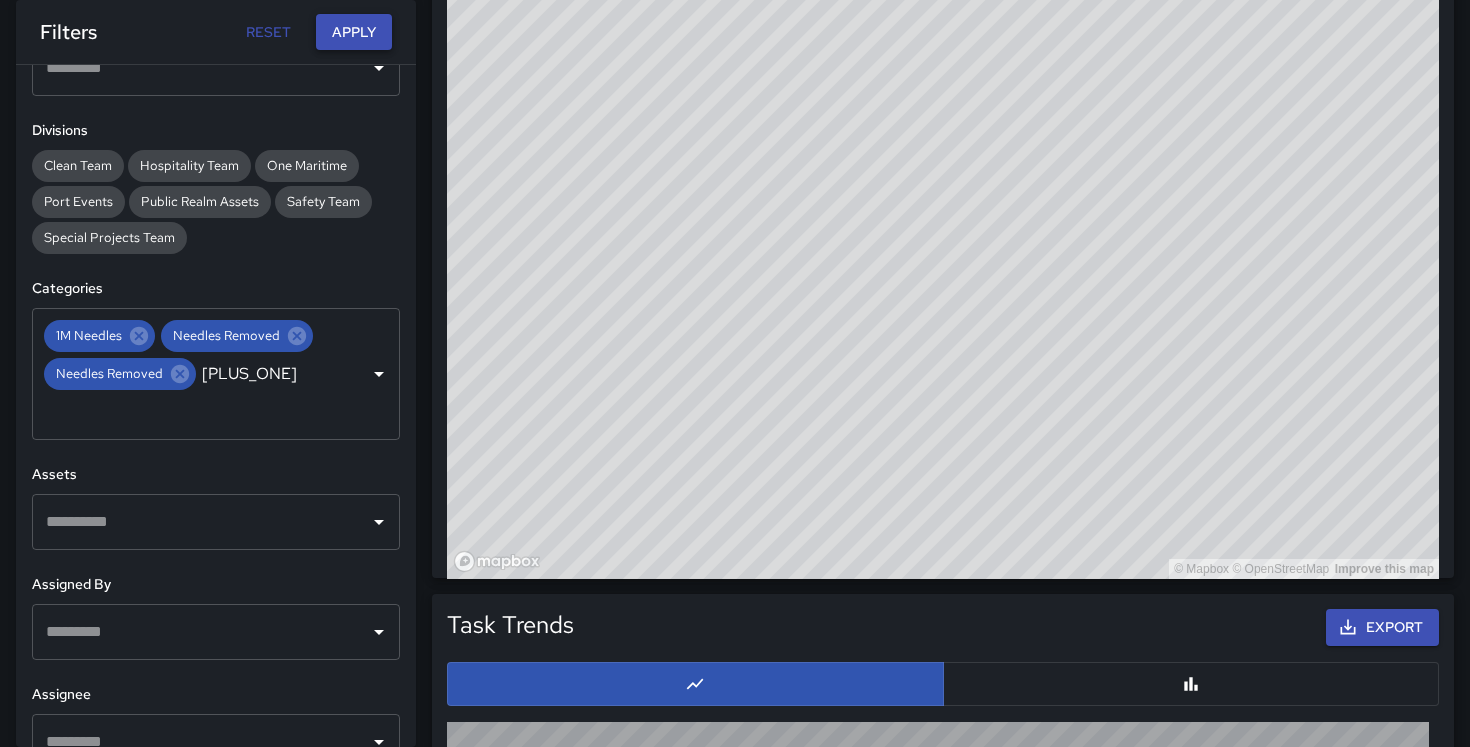 click on "Apply" at bounding box center (354, 32) 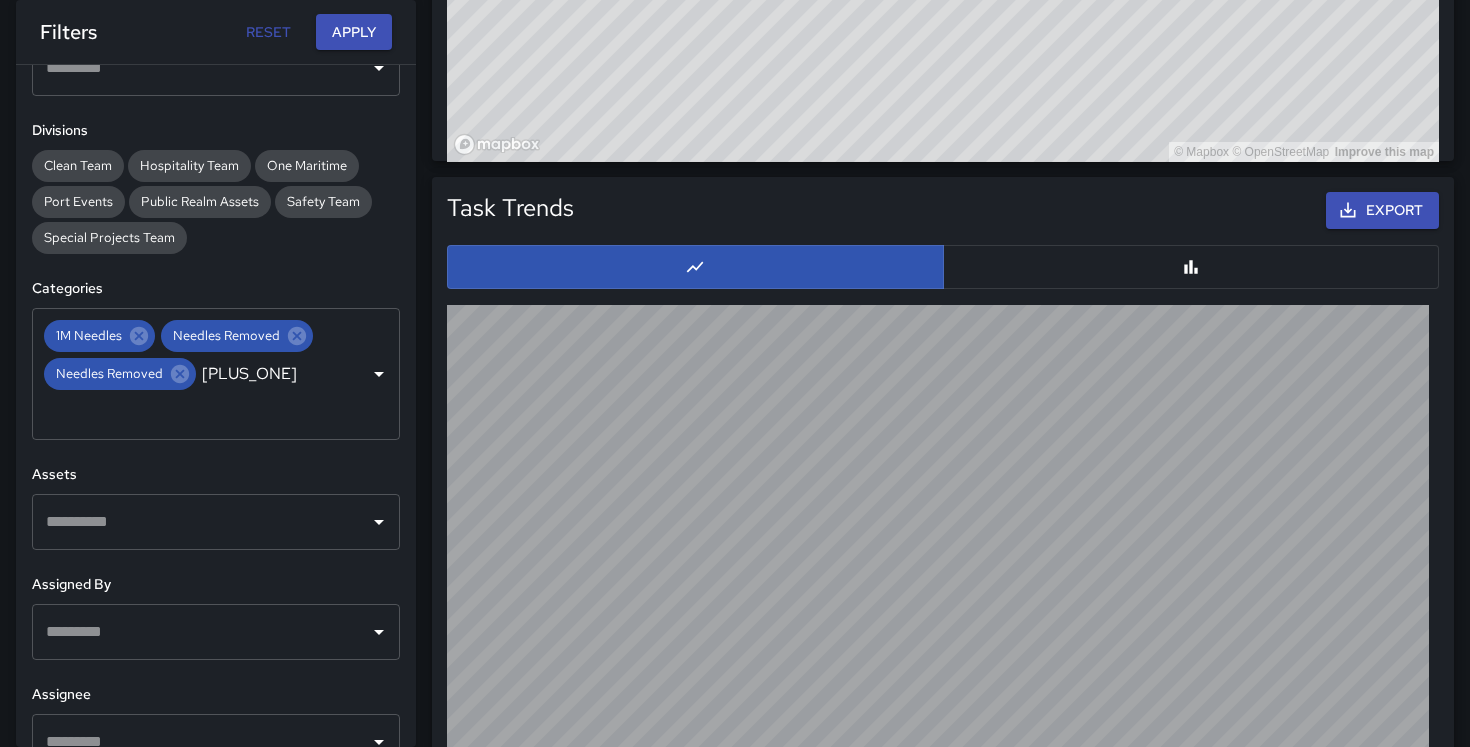 scroll, scrollTop: 1864, scrollLeft: 0, axis: vertical 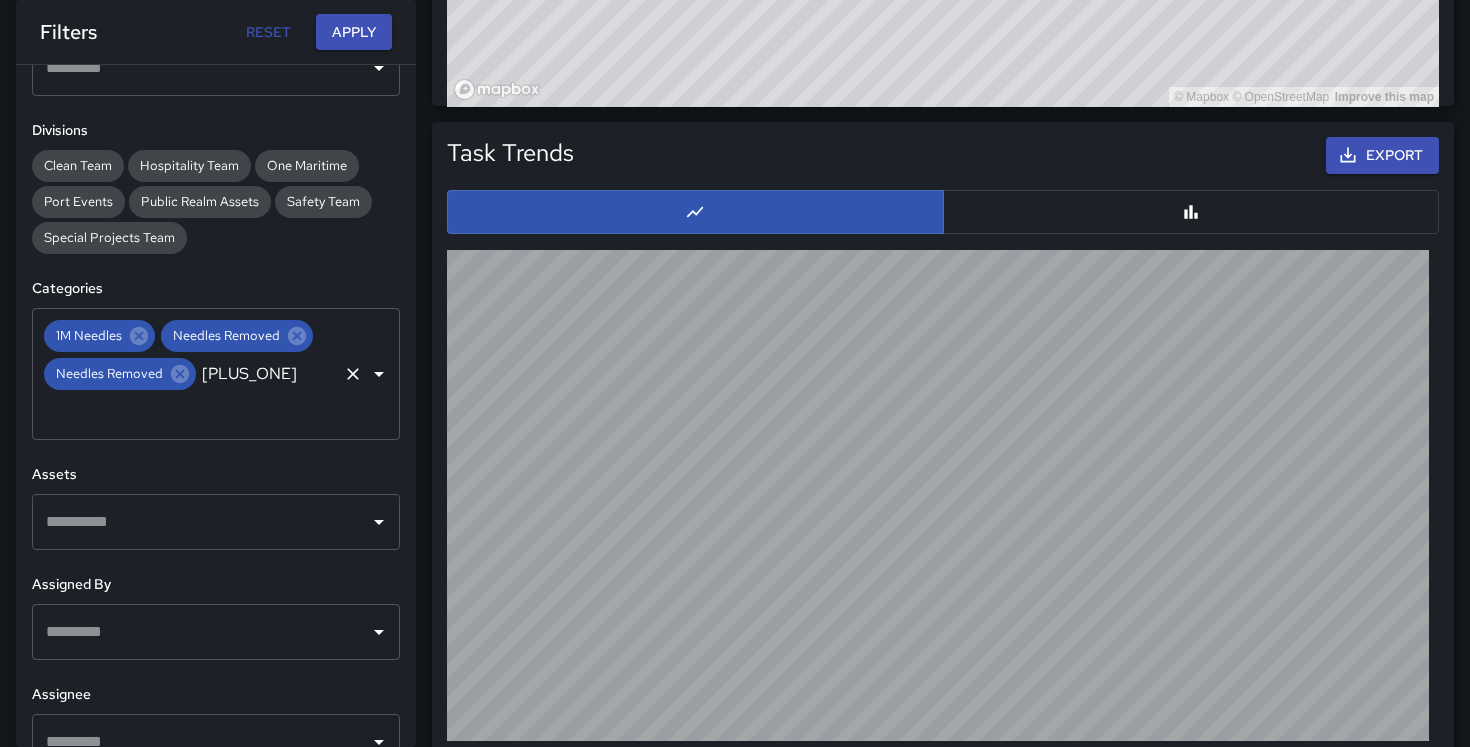click 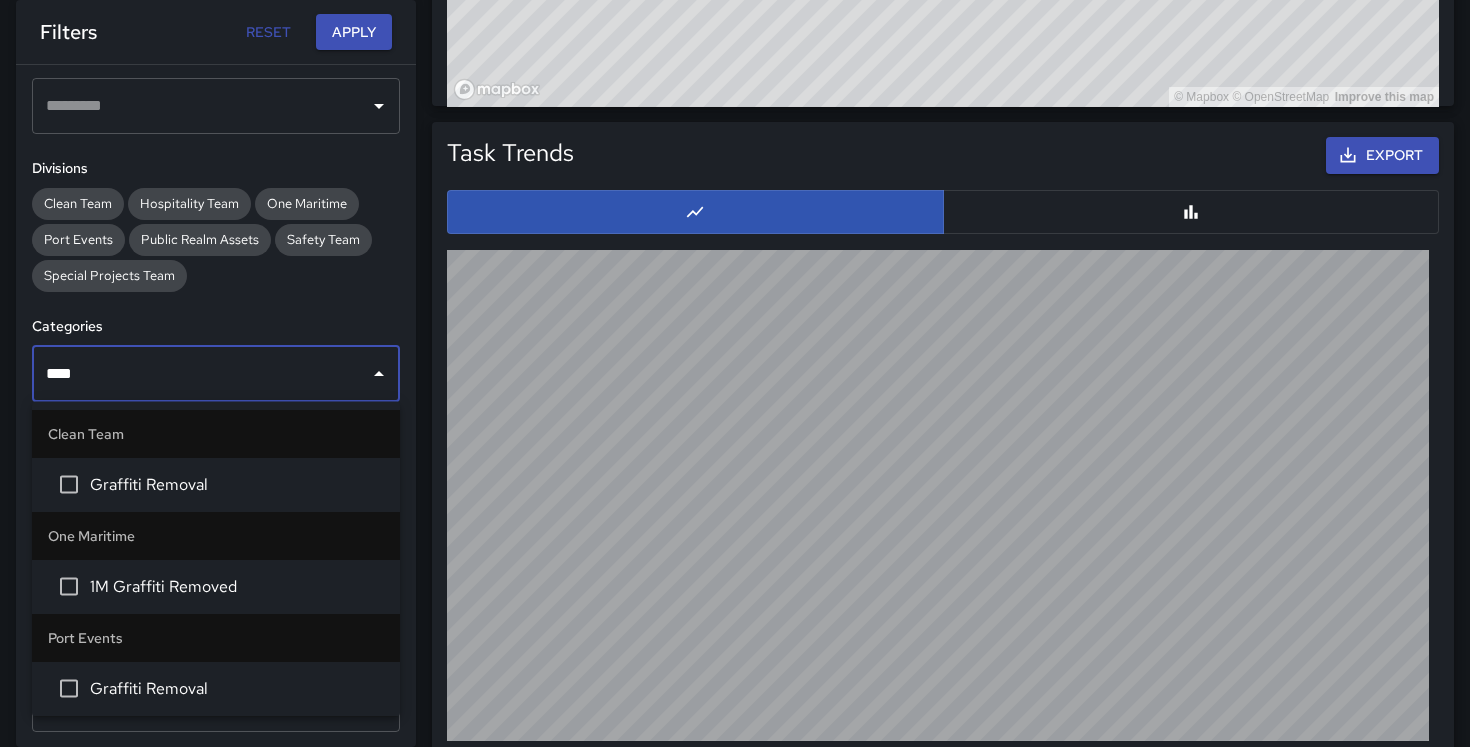 type on "*****" 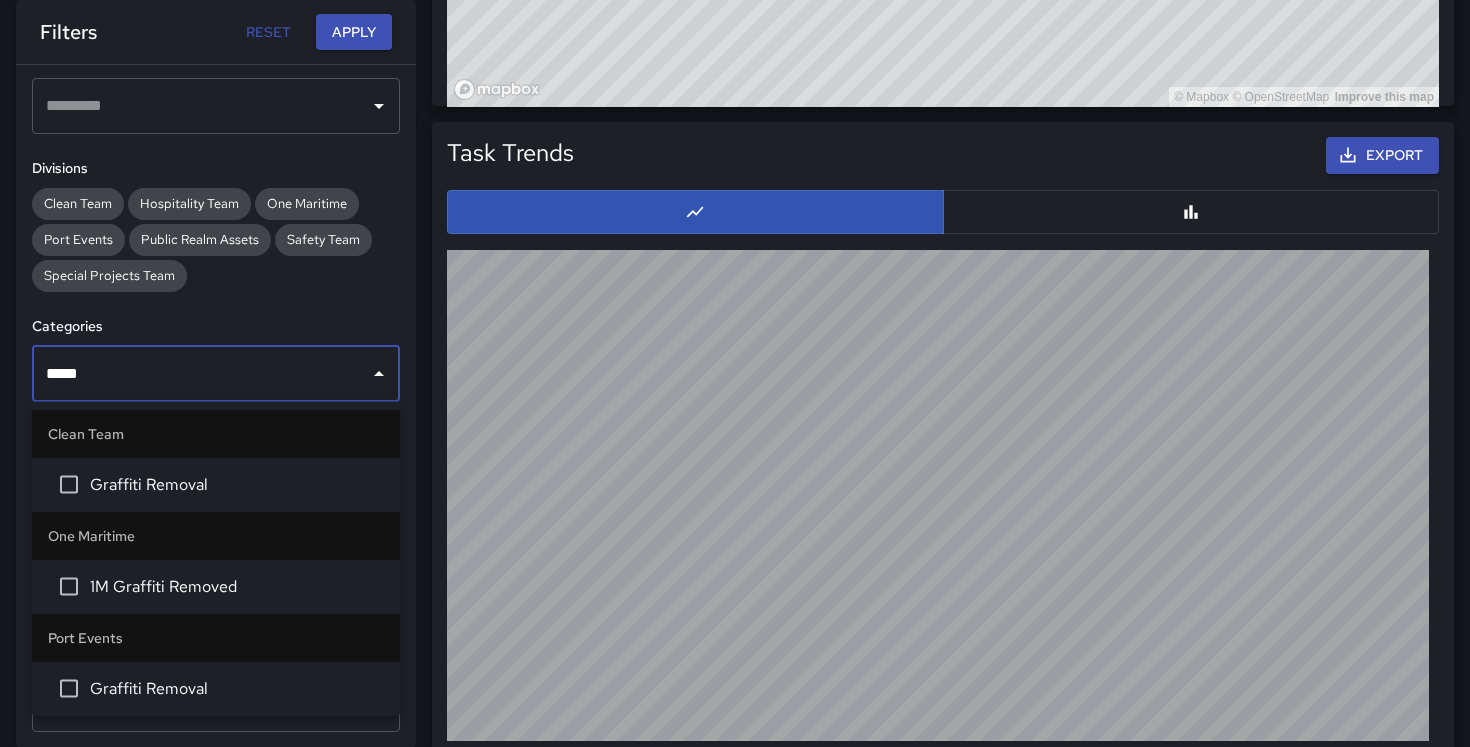 click on "Graffiti Removal" at bounding box center (237, 485) 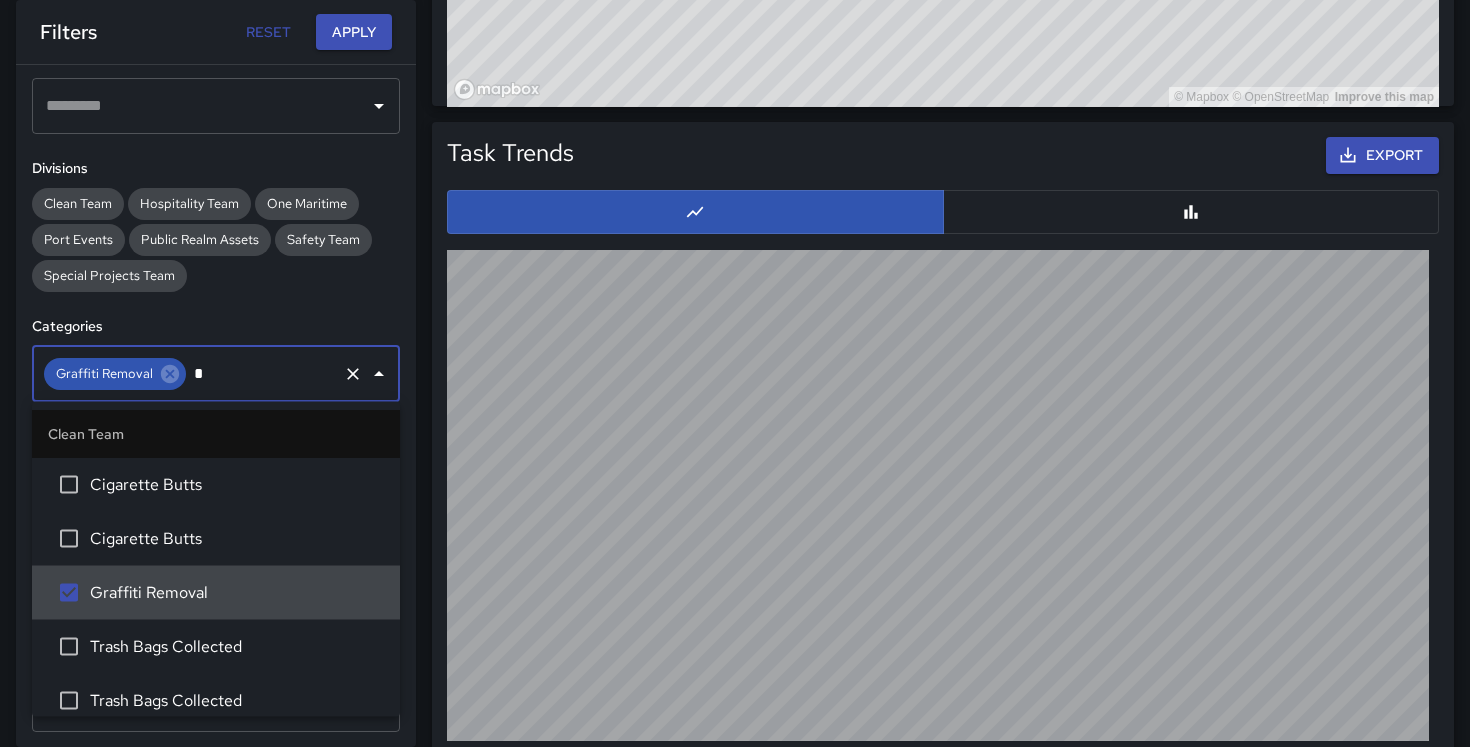 type on "**" 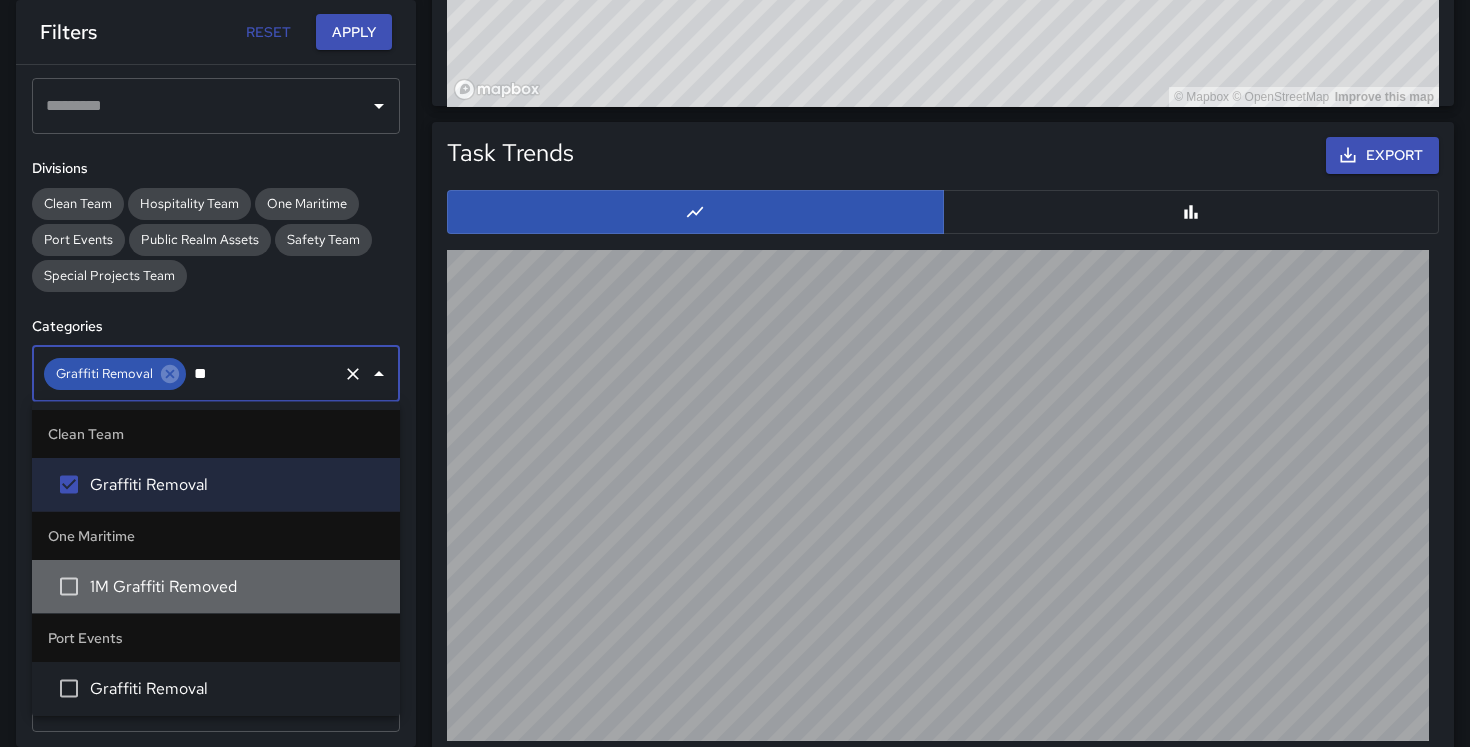 click on "1M Graffiti Removed" at bounding box center (237, 587) 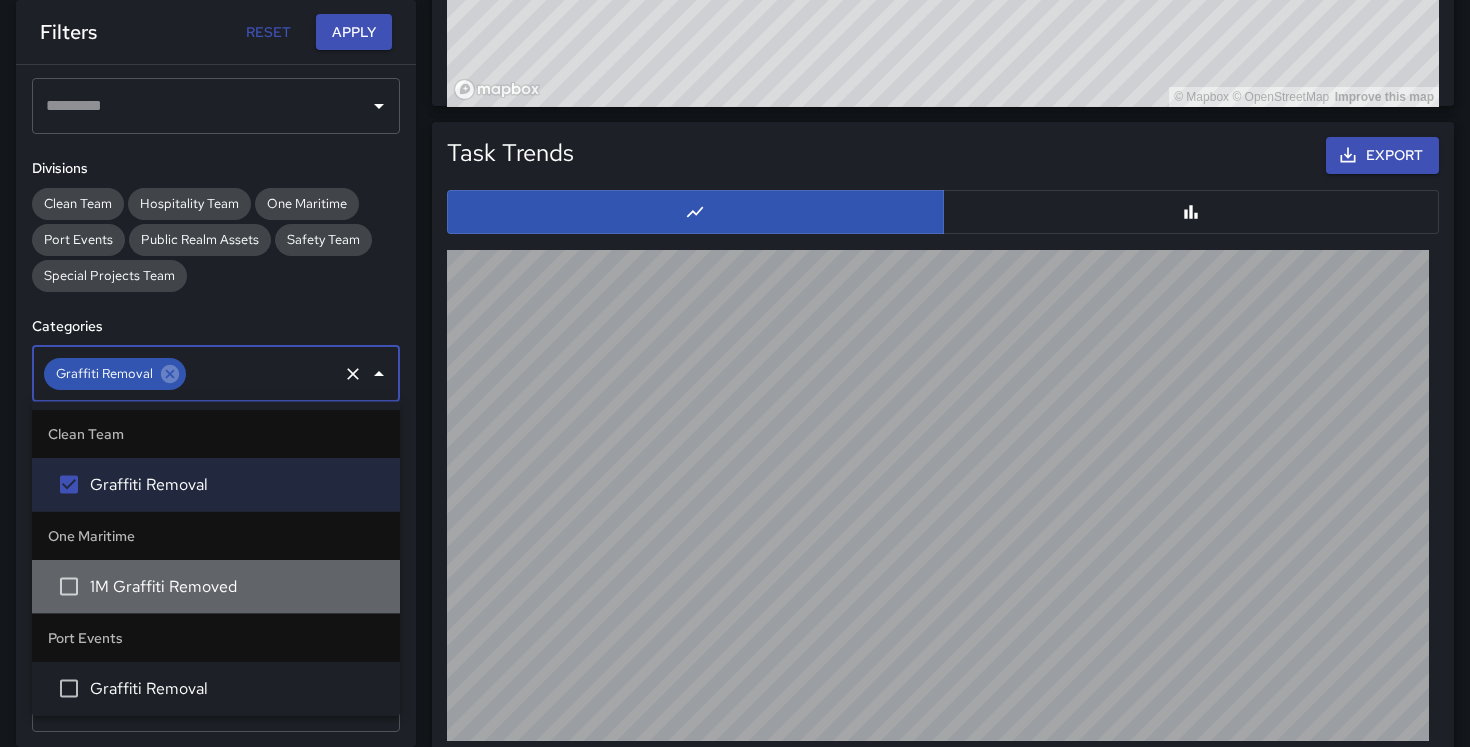 scroll, scrollTop: 1403, scrollLeft: 0, axis: vertical 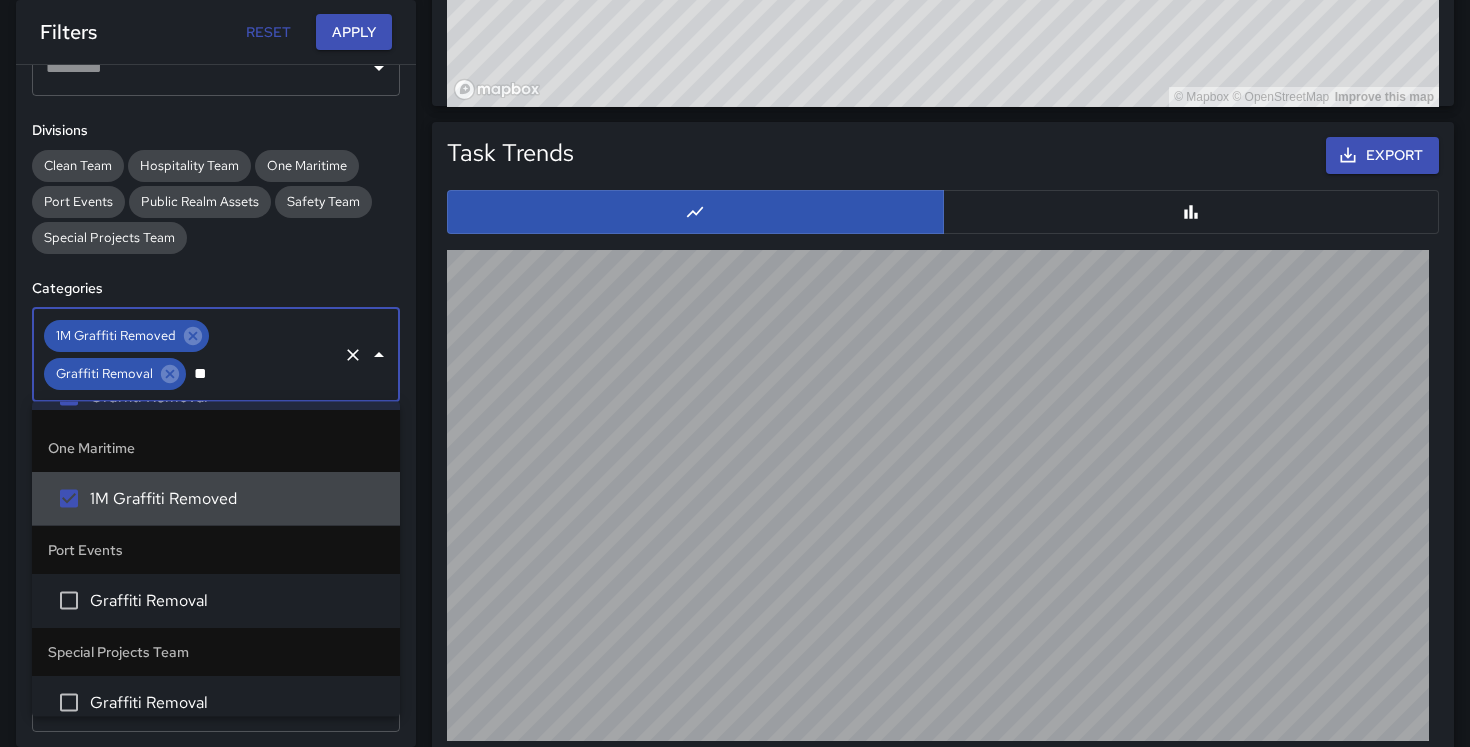 type on "***" 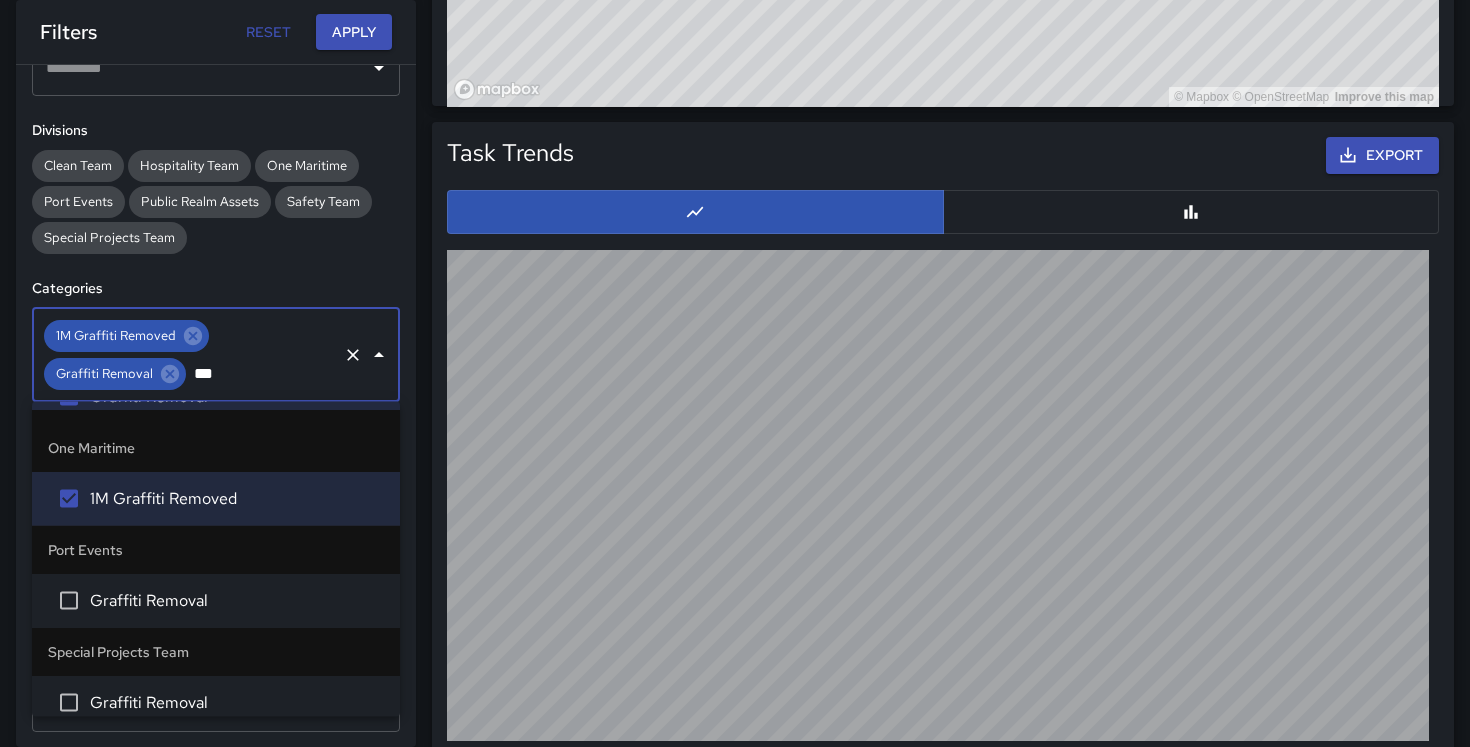 click on "Graffiti Removal" at bounding box center (216, 601) 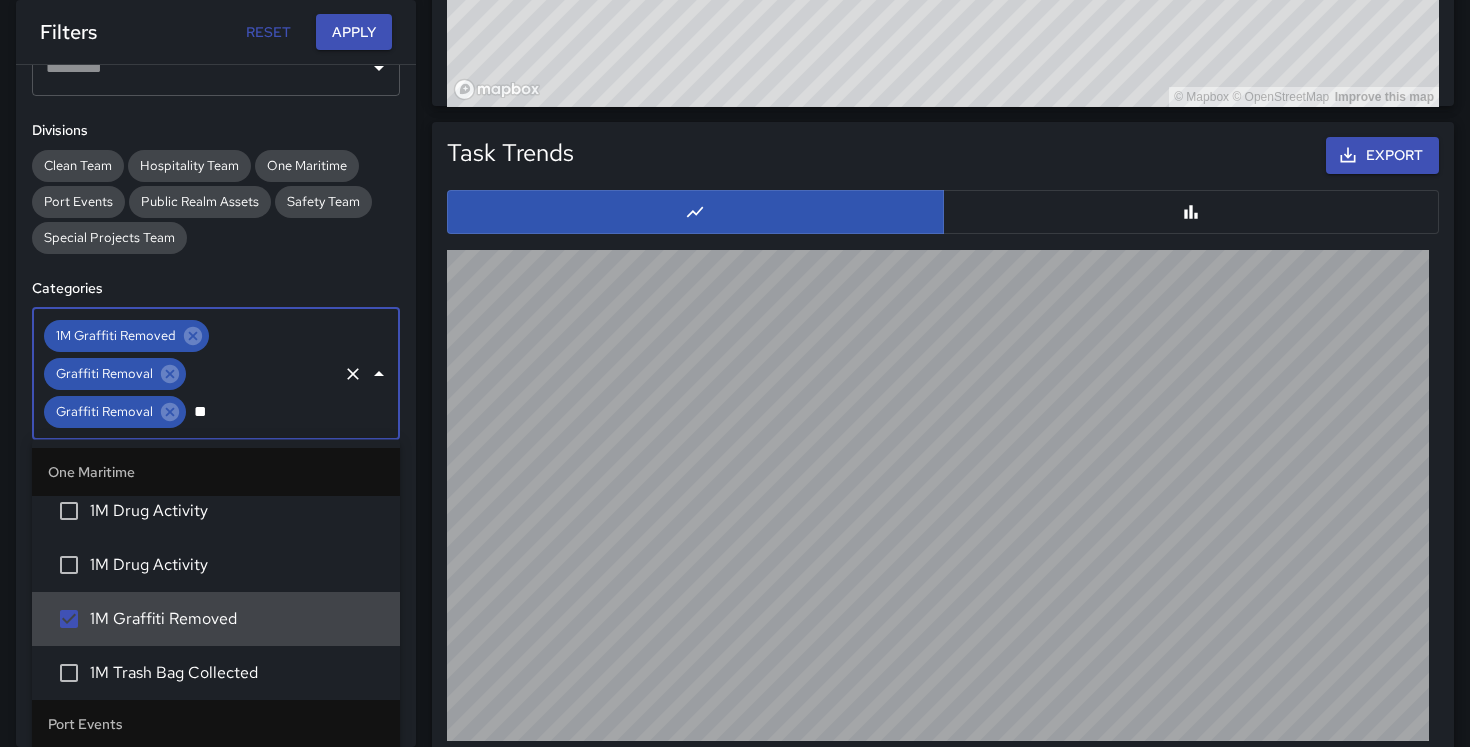 scroll, scrollTop: 88, scrollLeft: 0, axis: vertical 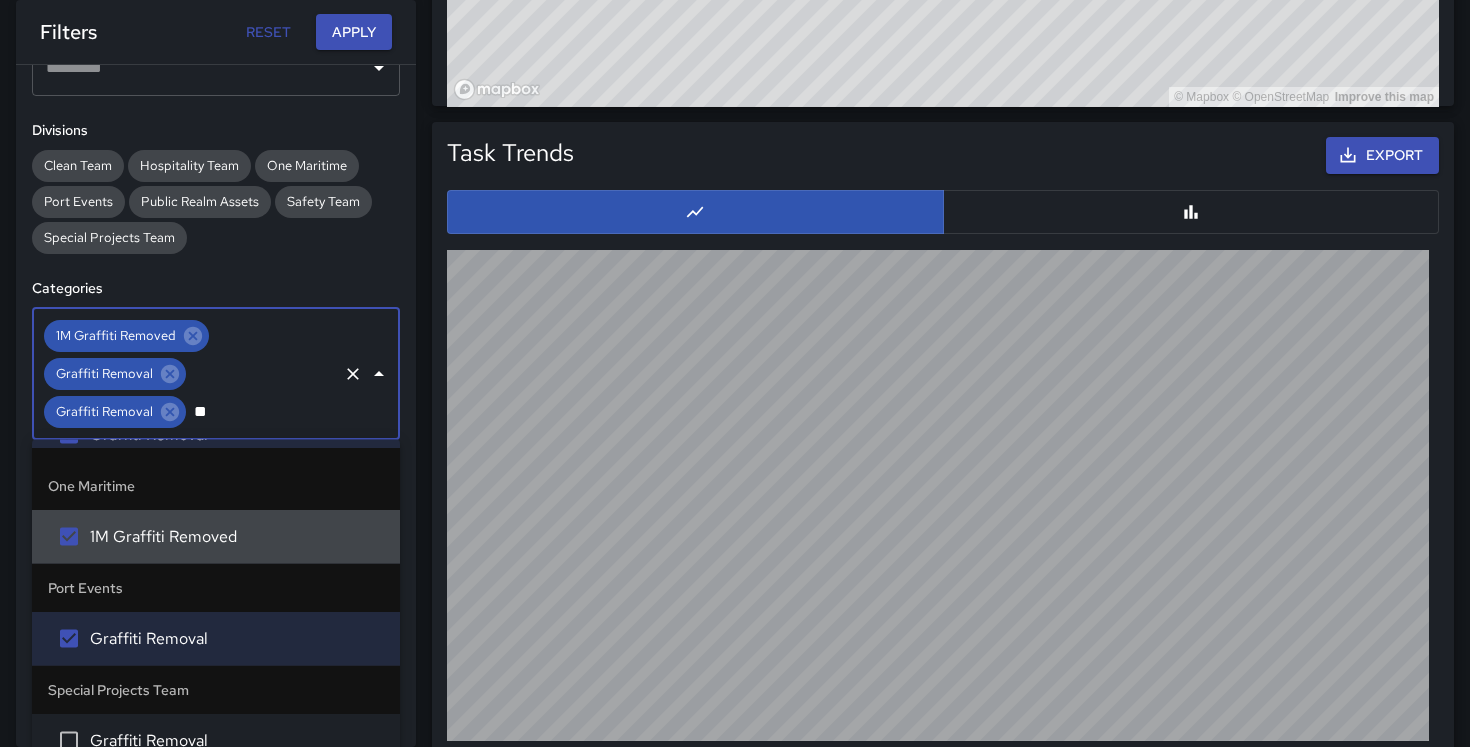 type on "***" 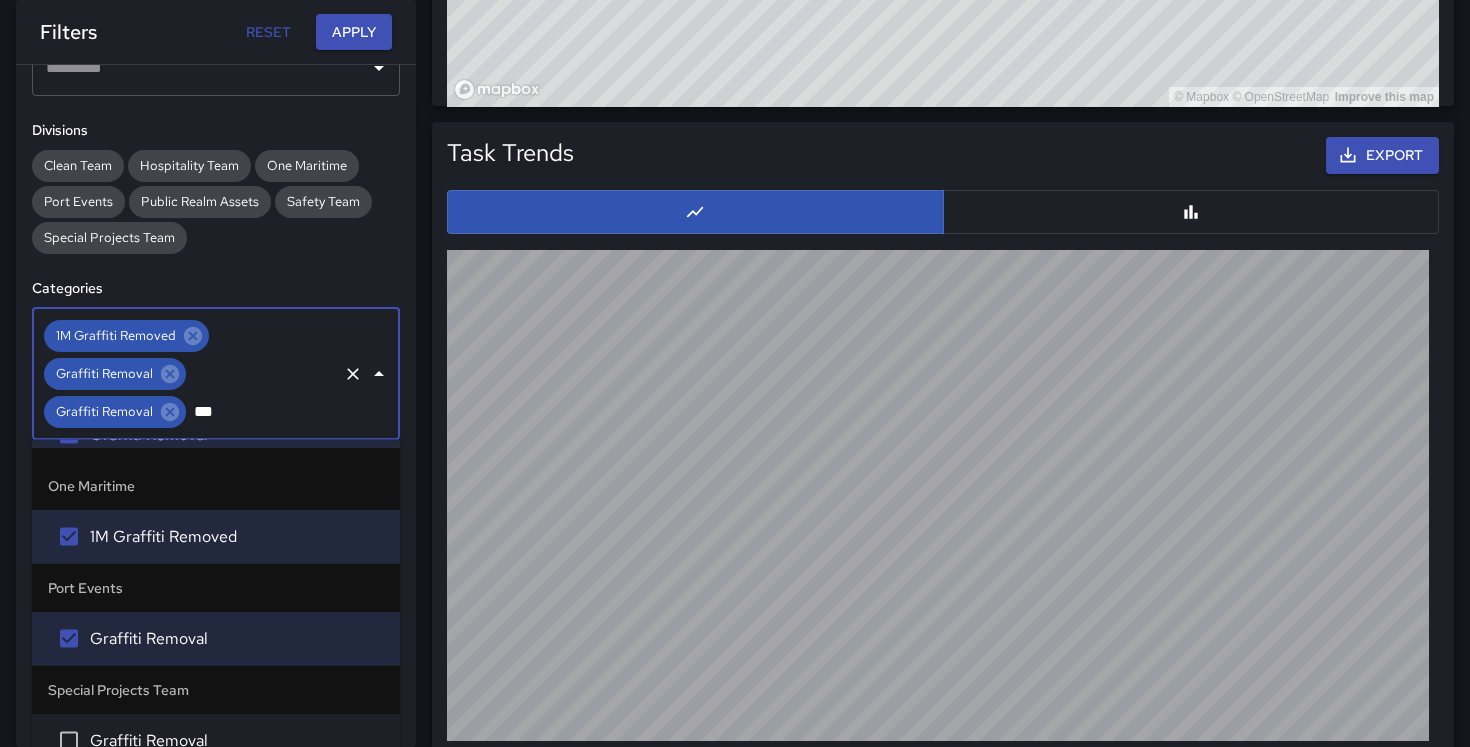 click on "Graffiti Removal" at bounding box center [216, 741] 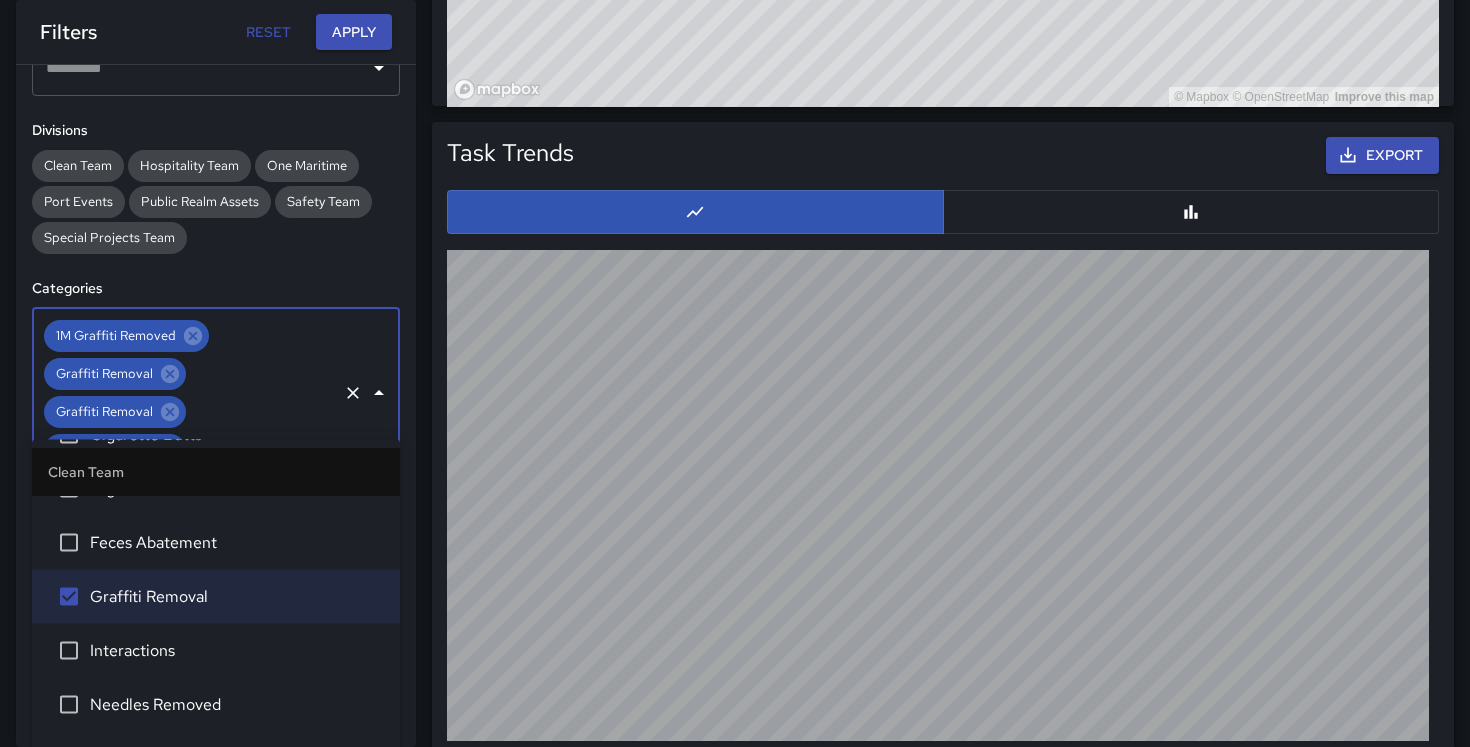 scroll, scrollTop: 250, scrollLeft: 0, axis: vertical 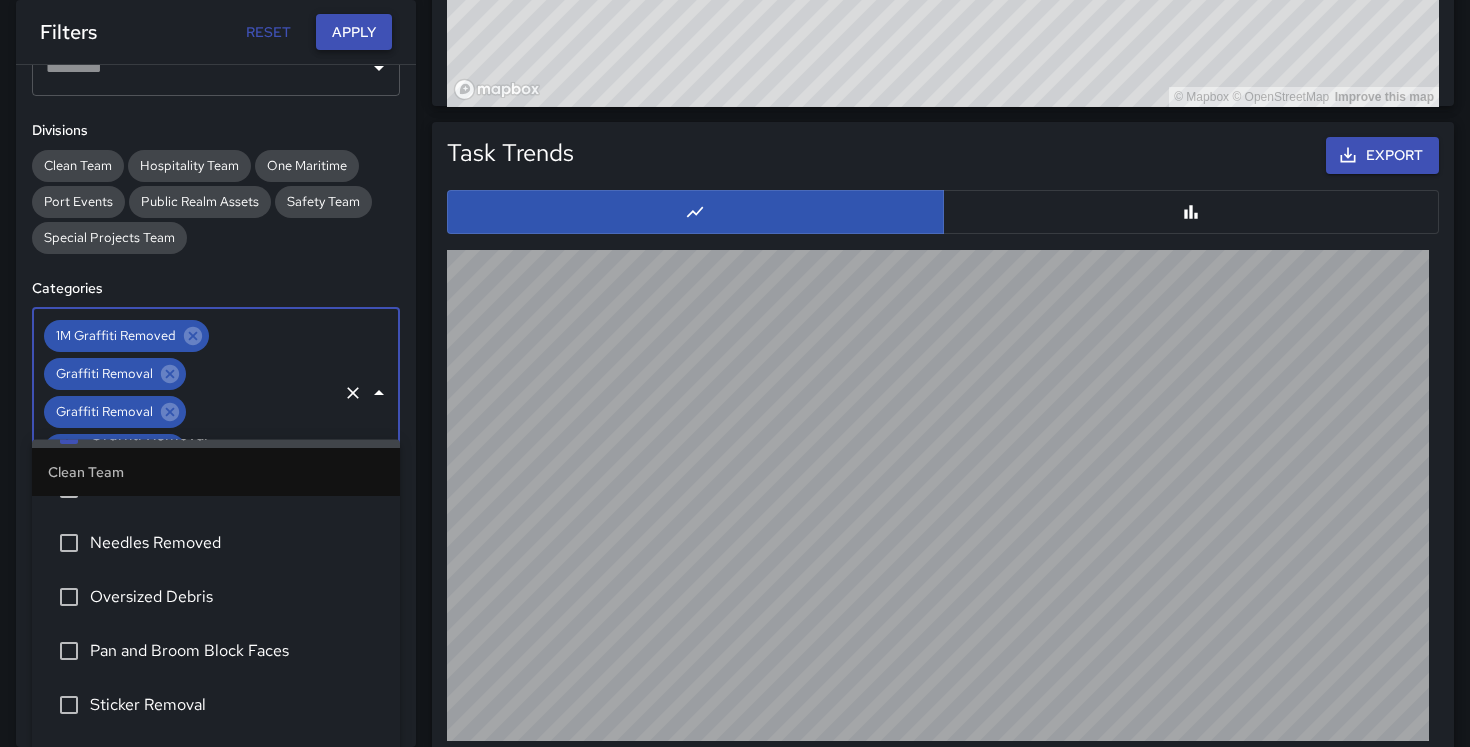click on "Apply" at bounding box center [354, 32] 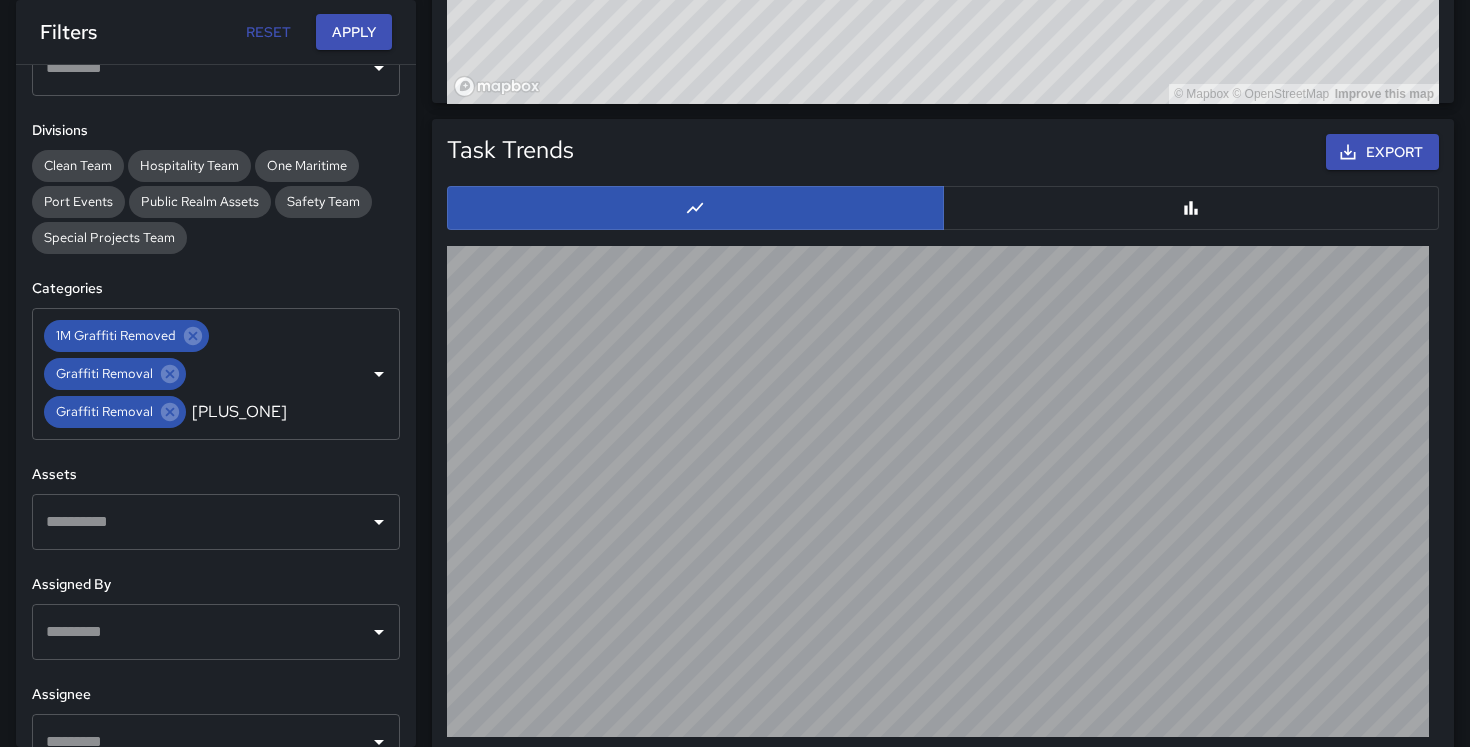 scroll, scrollTop: 1847, scrollLeft: 0, axis: vertical 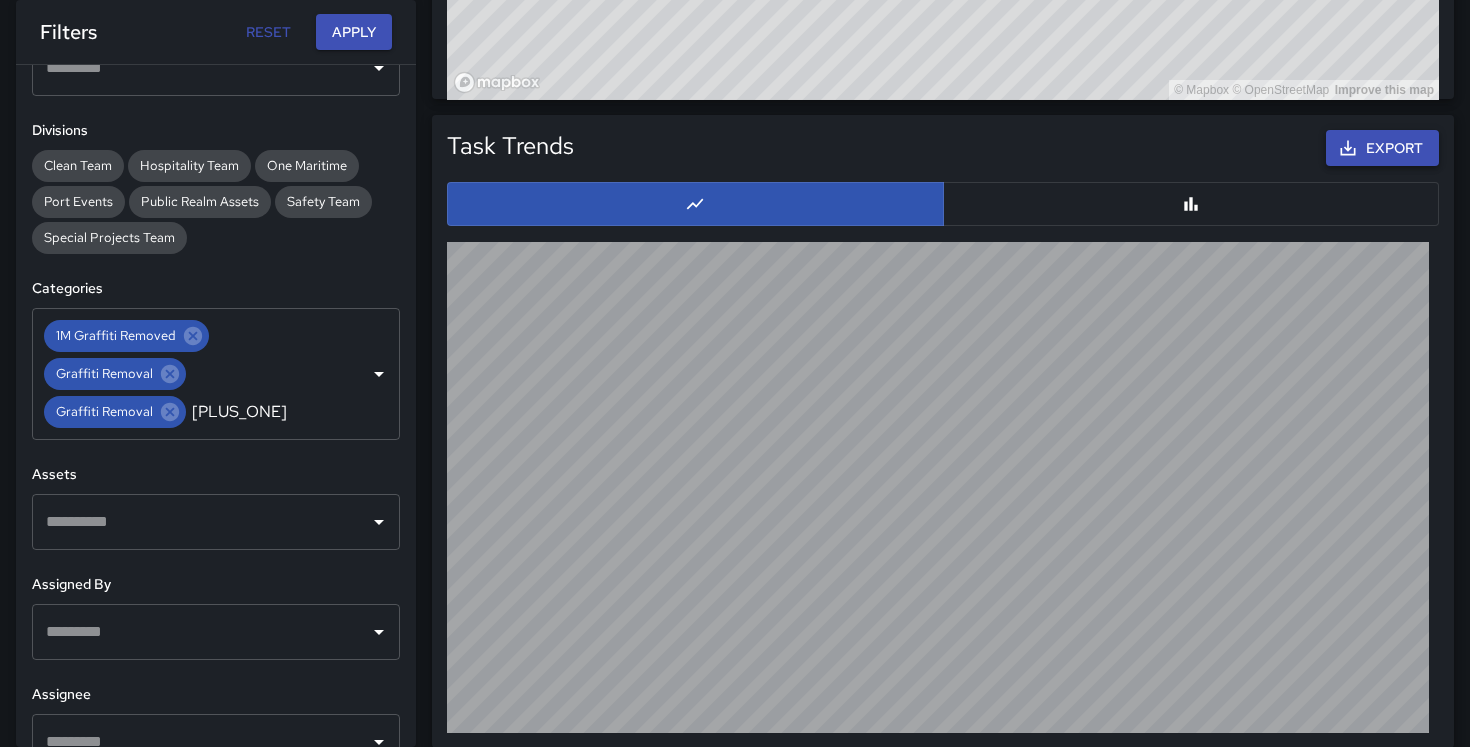 click on "Export" at bounding box center (1382, 148) 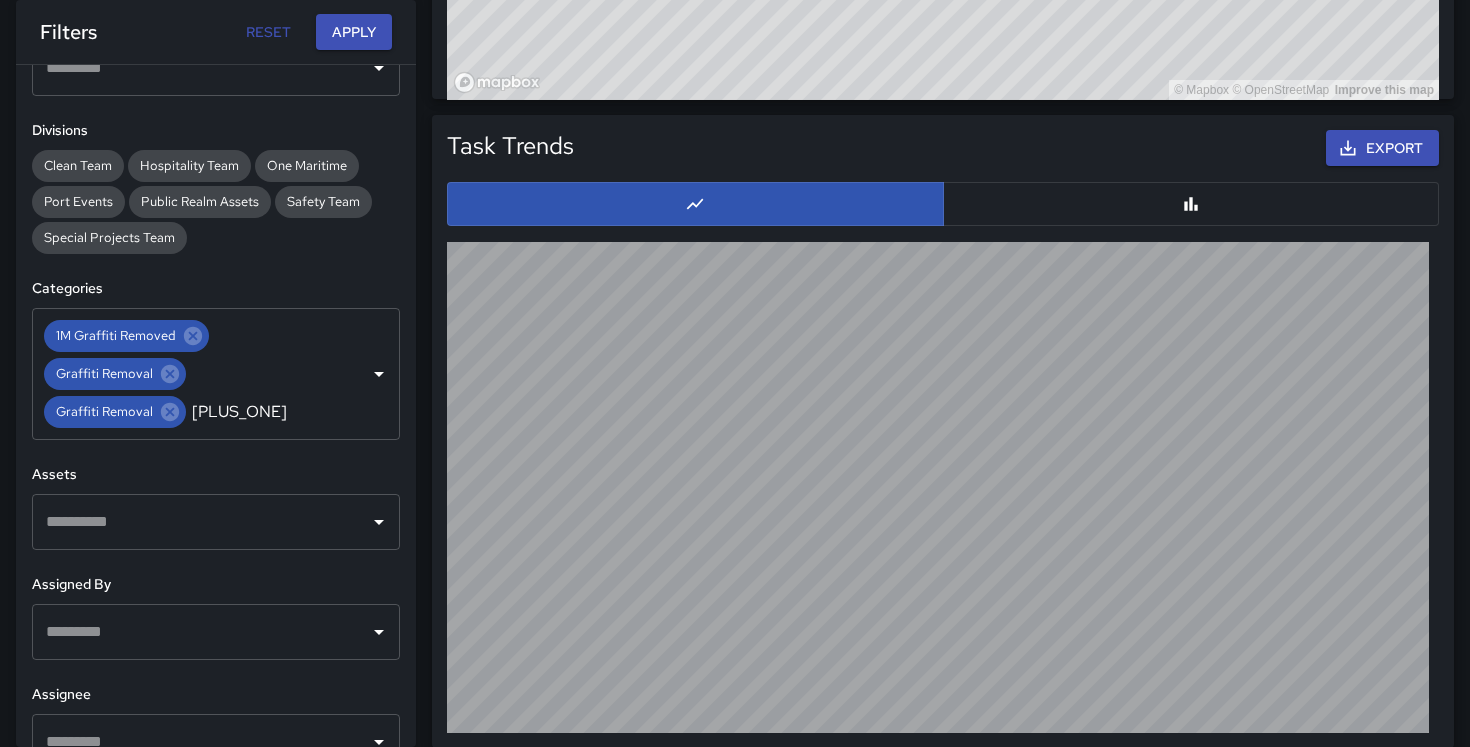 scroll, scrollTop: 1864, scrollLeft: 0, axis: vertical 